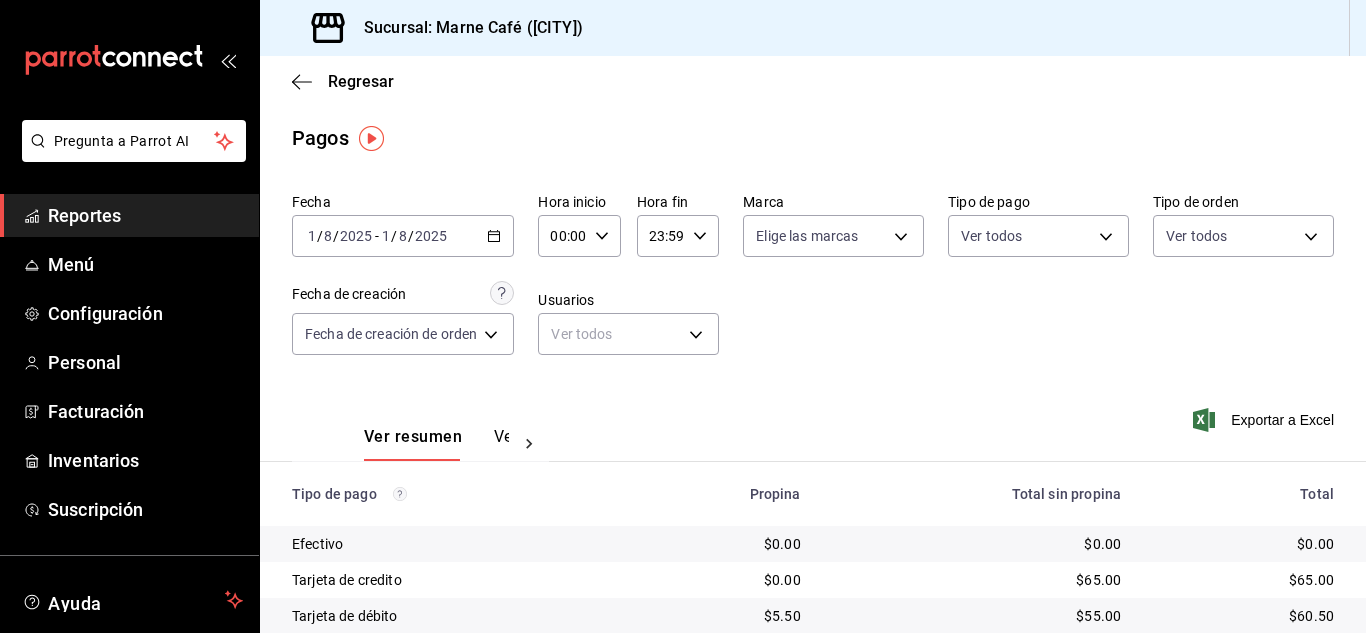 scroll, scrollTop: 0, scrollLeft: 0, axis: both 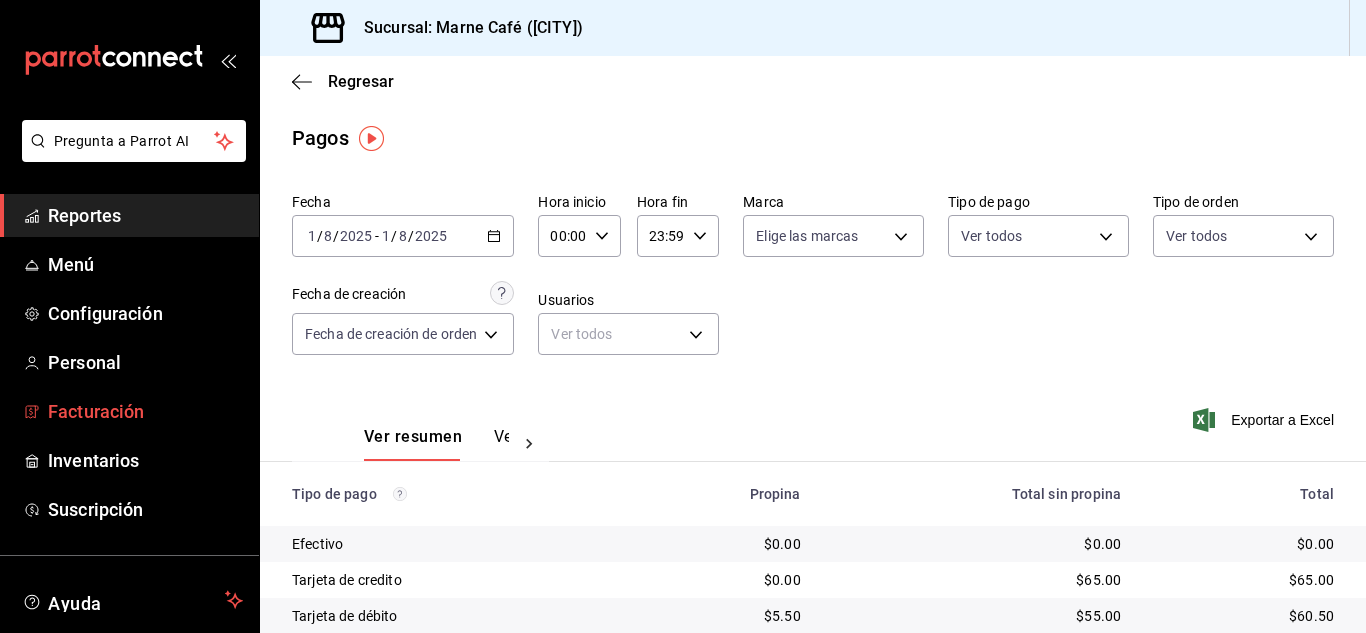 click on "Facturación" at bounding box center (145, 411) 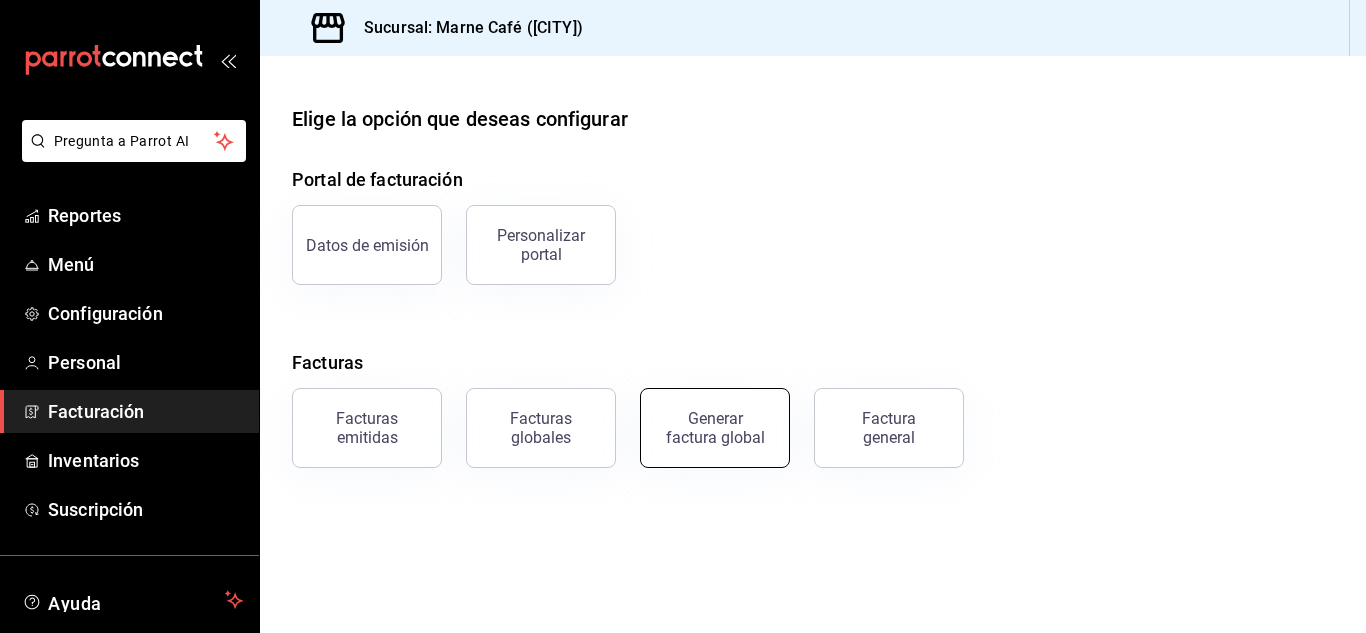 click on "Generar factura global" at bounding box center [715, 428] 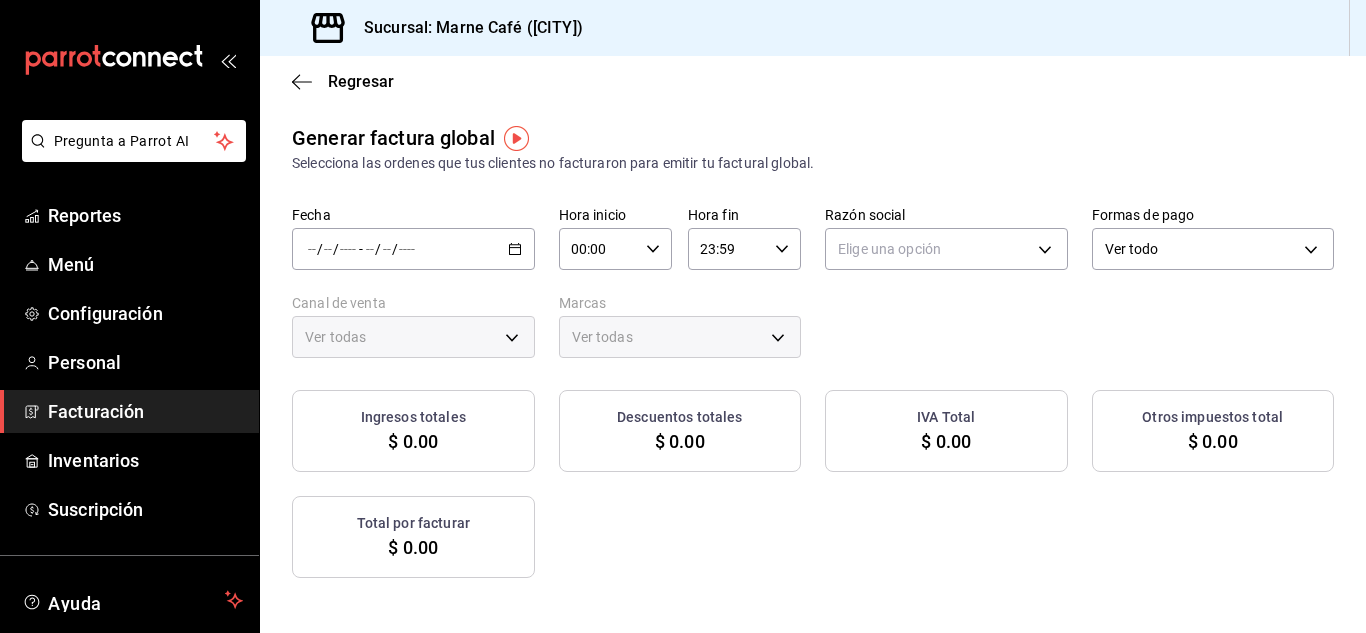 type on "PARROT,UBER_EATS,RAPPI,DIDI_FOOD,ONLINE" 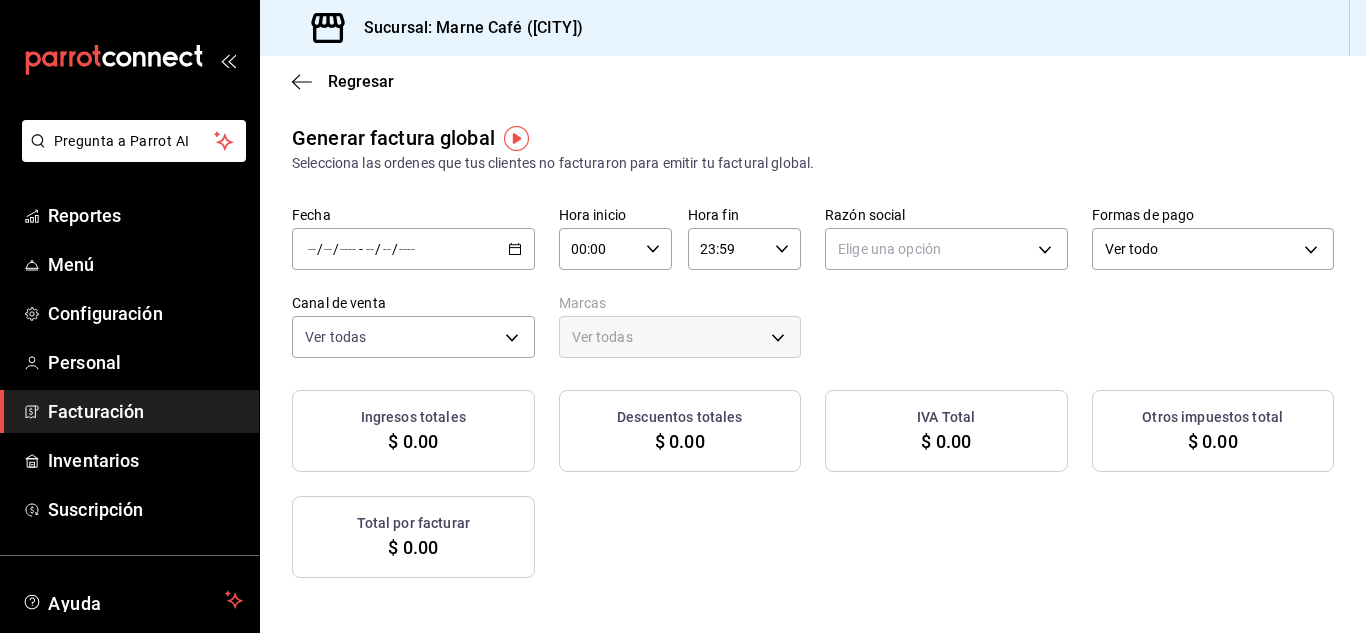 click 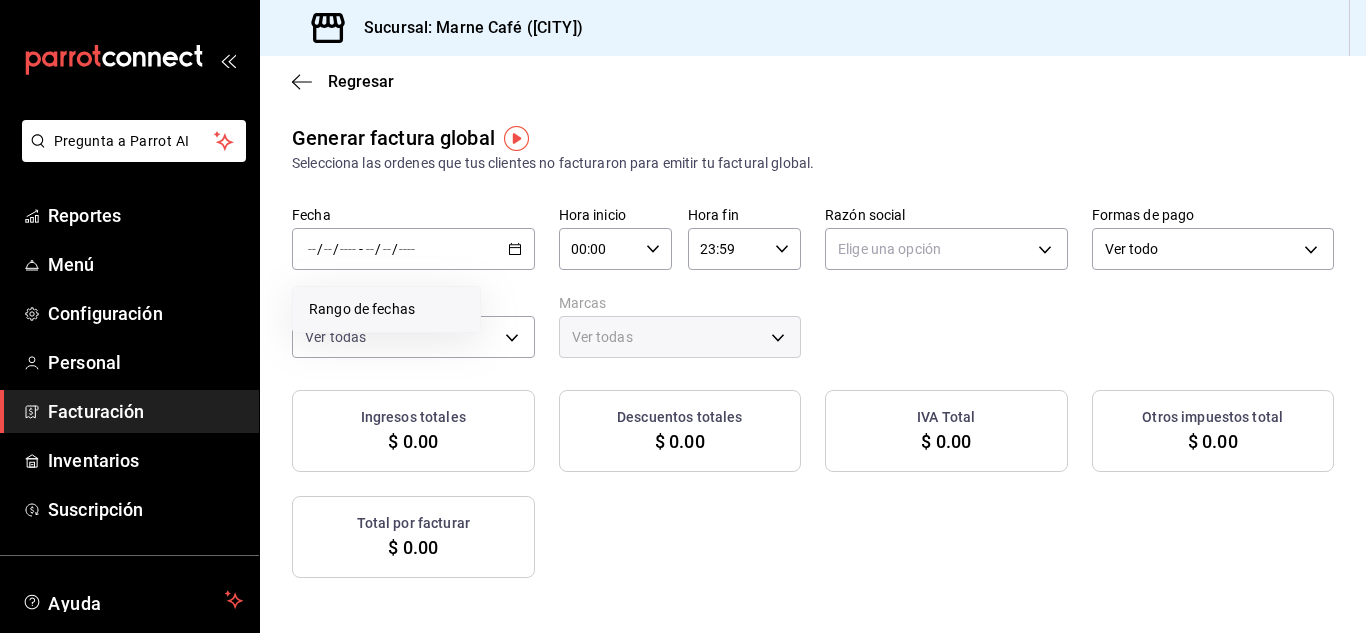 click on "Rango de fechas" at bounding box center [386, 309] 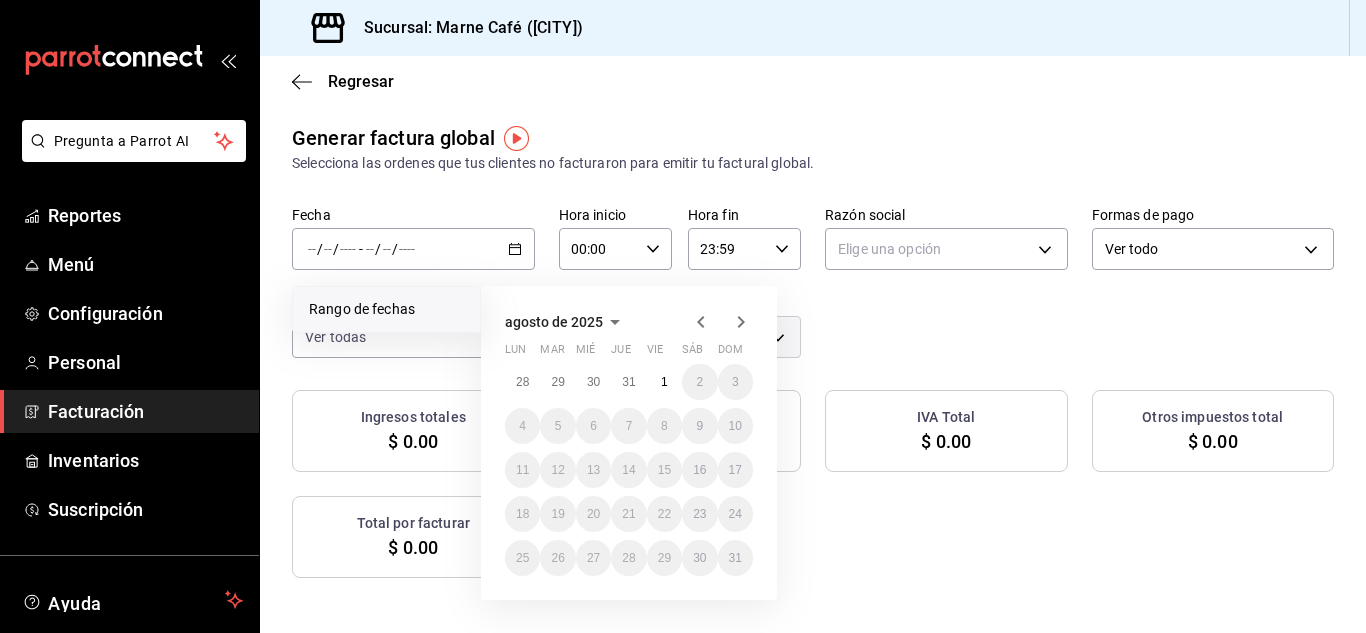 click 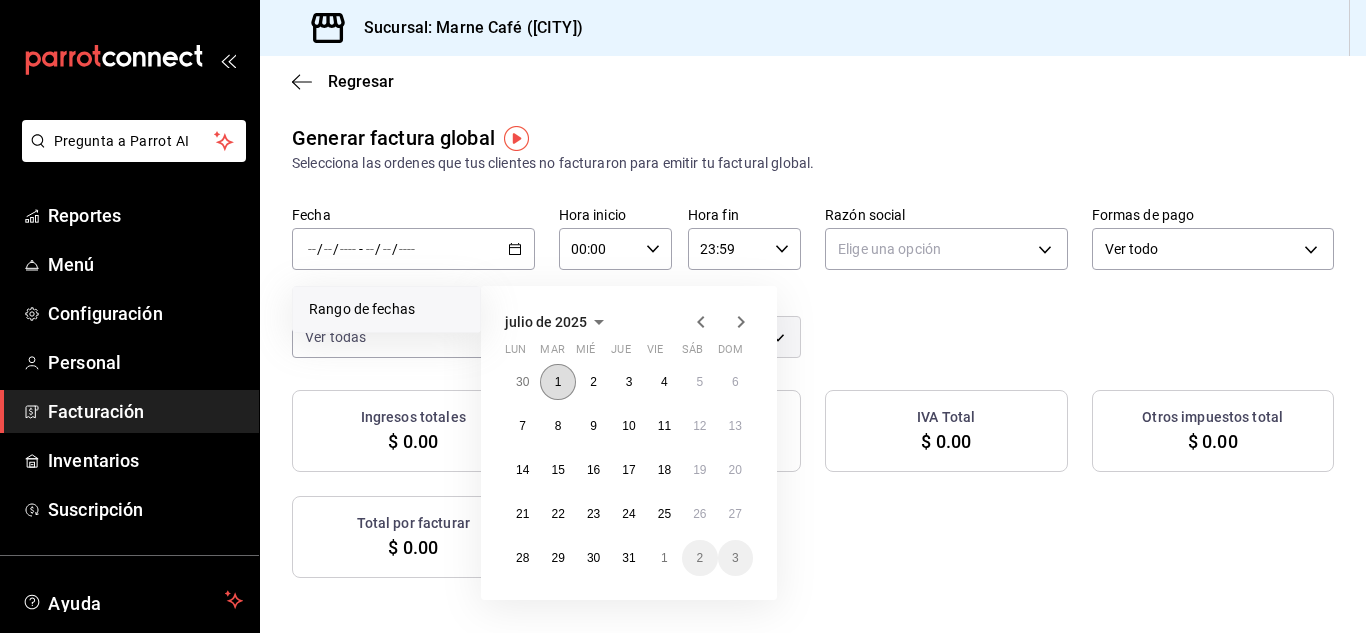 click on "1" at bounding box center [558, 382] 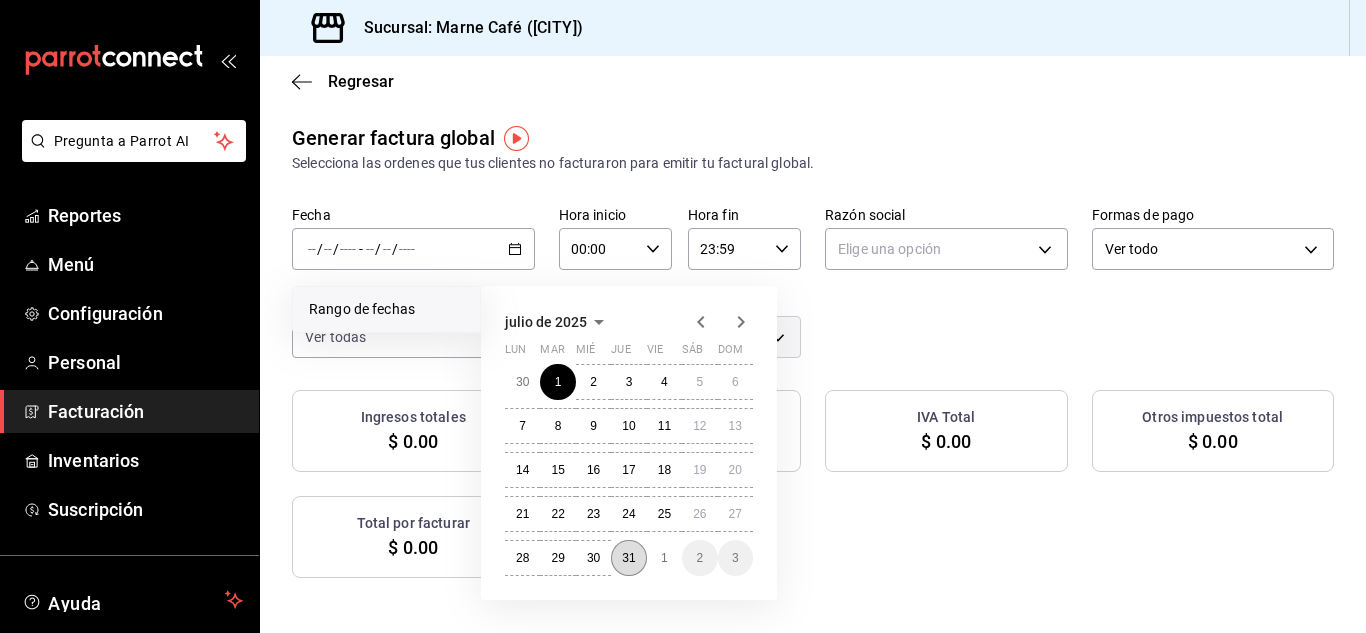 click on "31" at bounding box center [628, 558] 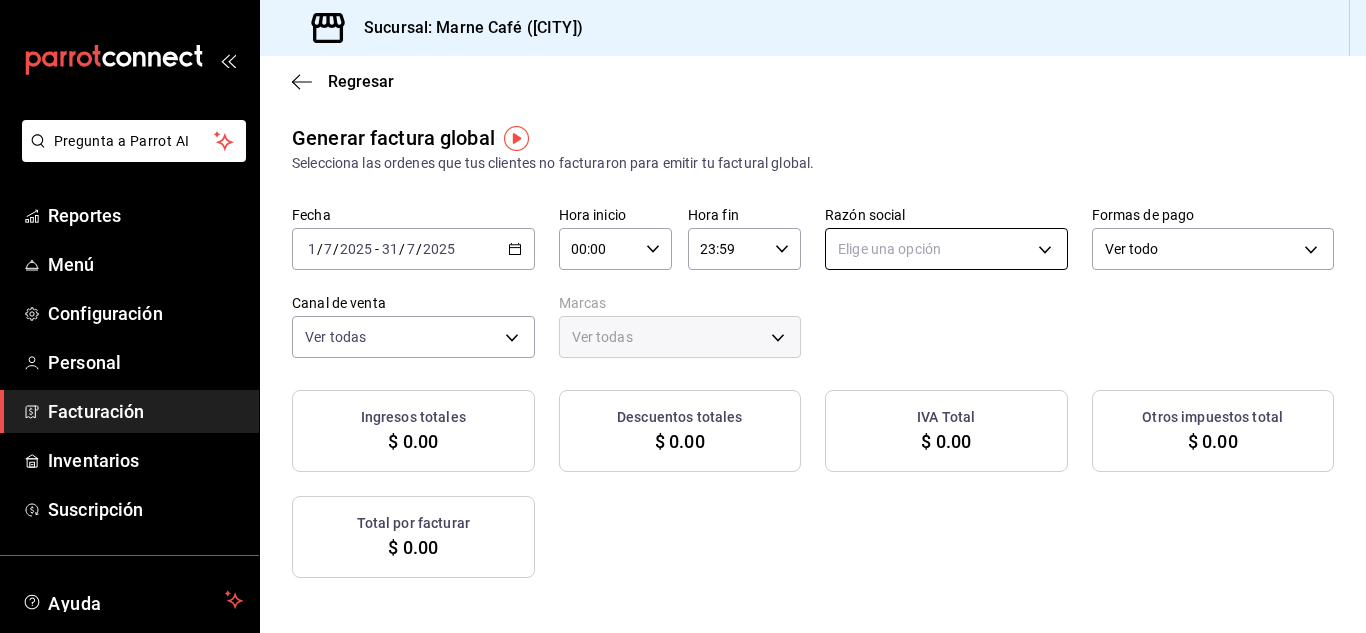 click on "Pregunta a Parrot AI Reportes   Menú   Configuración   Personal   Facturación   Inventarios   Suscripción   Ayuda Recomienda Parrot   Administracion Marne Cafe   Sugerir nueva función   Sucursal: Marne Café ([CITY]) Regresar Generar factura global Selecciona las ordenes que tus clientes no facturaron para emitir tu factural global. Fecha 2025-07-01 1 / 7 / 2025 - 2025-07-31 31 / 7 / 2025 Hora inicio 00:00 Hora inicio Hora fin 23:59 Hora fin Razón social Elige una opción Formas de pago Ver todo ALL Canal de venta Ver todas PARROT,UBER_EATS,RAPPI,DIDI_FOOD,ONLINE Marcas Ver todas Ingresos totales $ 0.00 Descuentos totales $ 0.00 IVA Total $ 0.00 Otros impuestos total $ 0.00 Total por facturar $ 0.00 No hay información que mostrar GANA 1 MES GRATIS EN TU SUSCRIPCIÓN AQUÍ Ver video tutorial Ir a video Pregunta a Parrot AI Reportes   Menú   Configuración   Personal   Facturación   Inventarios   Suscripción   Ayuda Recomienda Parrot   Administracion Marne Cafe   Sugerir nueva función   ( [PHONE] )" at bounding box center (683, 316) 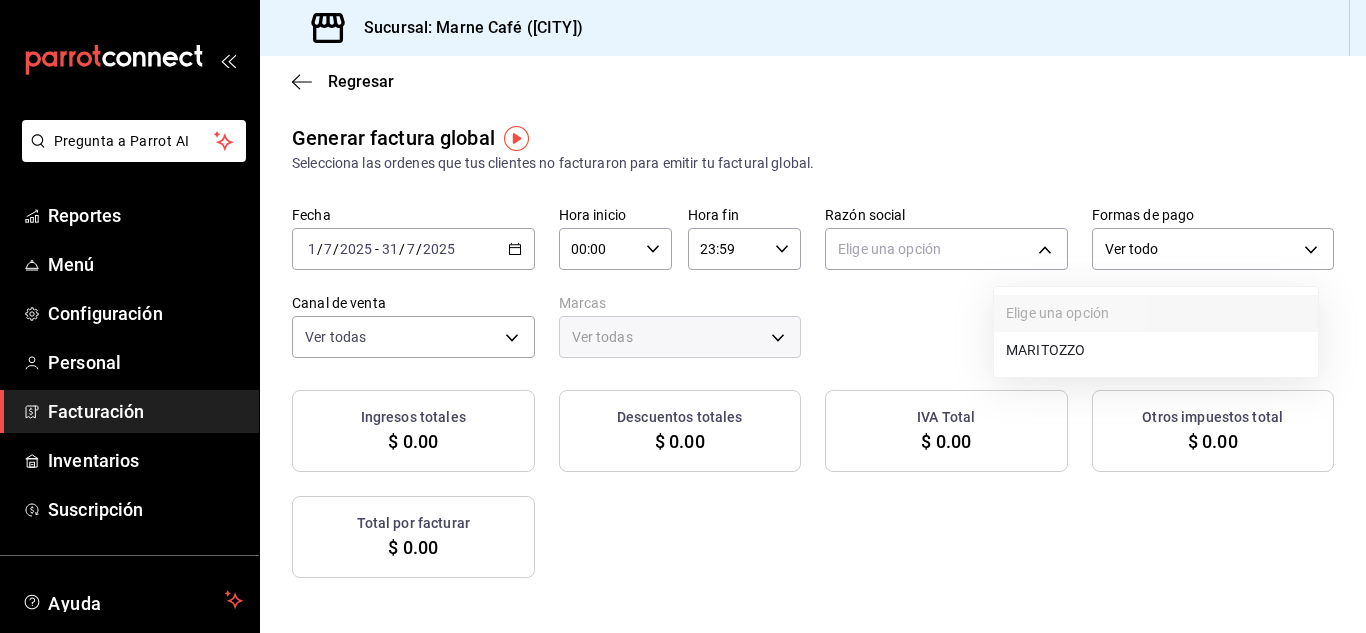 click on "MARITOZZO" at bounding box center [1156, 350] 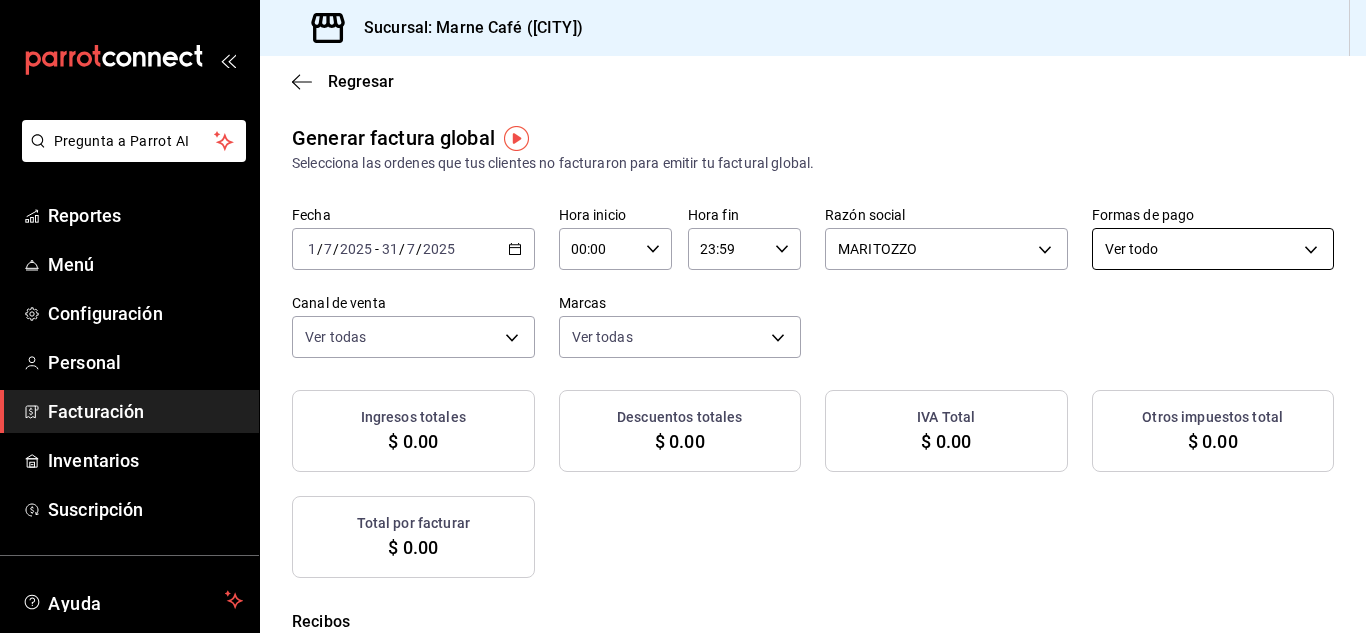 checkbox on "true" 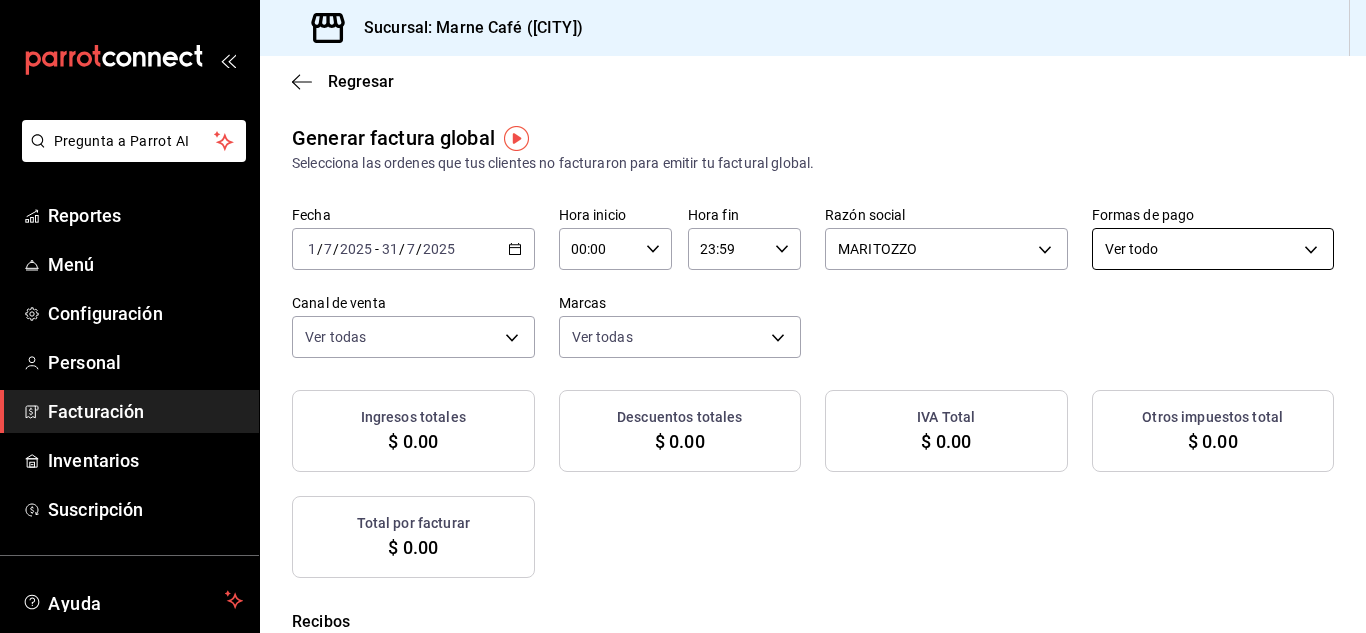 checkbox on "true" 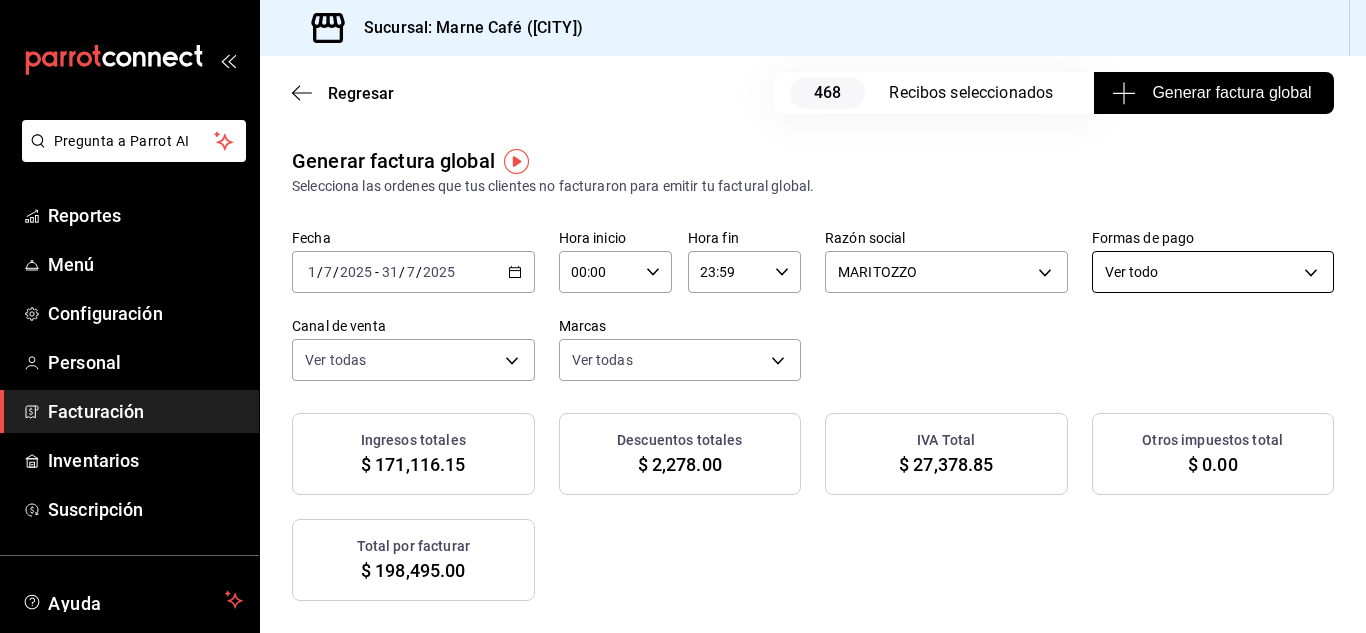 click on "Pregunta a Parrot AI Reportes   Menú   Configuración   Personal   Facturación   Inventarios   Suscripción   Ayuda Recomienda Parrot   Administracion Marne Cafe   Sugerir nueva función   Sucursal: Marne Café ([CITY]) Regresar 468 Recibos seleccionados Generar factura global Generar factura global Selecciona las ordenes que tus clientes no facturaron para emitir tu factural global. Fecha 2025-07-01 1 / 7 / 2025 - 2025-07-31 31 / 7 / 2025 Hora inicio 00:00 Hora inicio Hora fin 23:59 Hora fin Razón social MARITOZZO 88ef6a6f-d0d9-4751-90e5-845f6f6d5c16 Formas de pago Ver todo ALL Canal de venta Ver todas PARROT,UBER_EATS,RAPPI,DIDI_FOOD,ONLINE Marcas Ver todas 1de43ec4-5740-462f-8f46-0a28532c7ccb Ingresos totales $ 171,116.15 Descuentos totales $ 2,278.00 IVA Total $ 27,378.85 Otros impuestos total $ 0.00 Total por facturar $ 198,495.00 Recibos Quita la selección a los recibos que no quieras incluir. Recuerda que sólo puedes generar facturas globales de hasta 1,000 recibos cada una. Fecha # de recibo IVA" at bounding box center (683, 316) 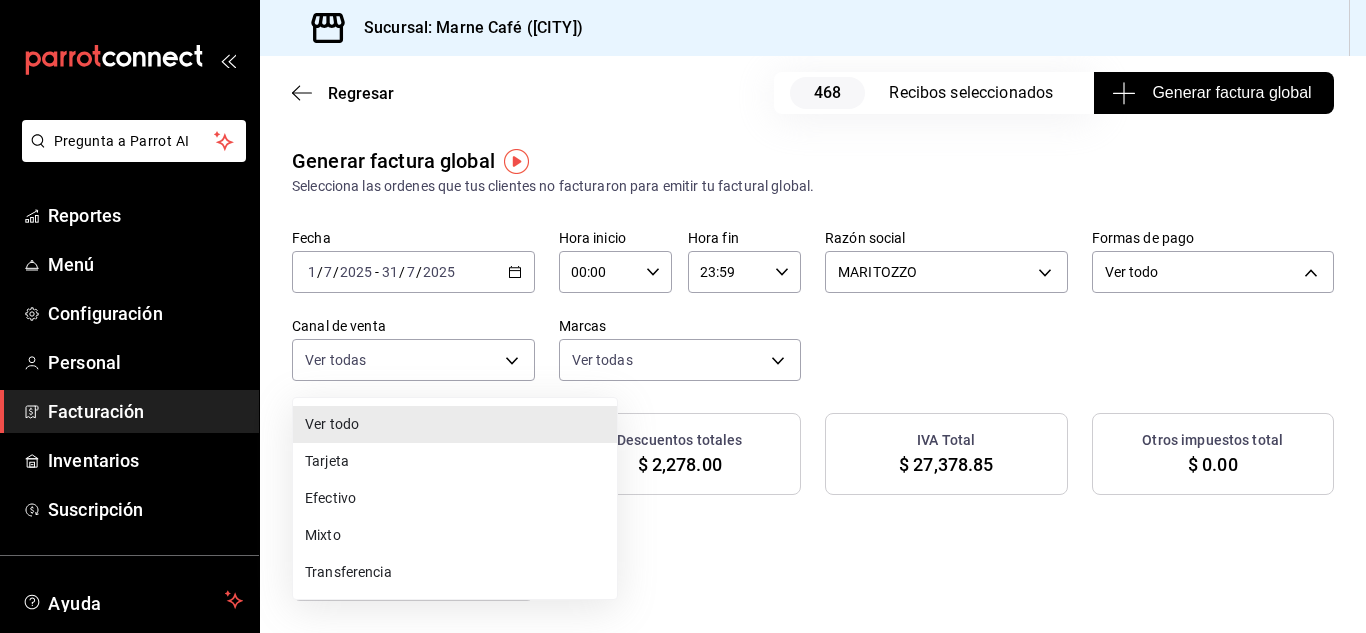 click on "Tarjeta" at bounding box center [455, 461] 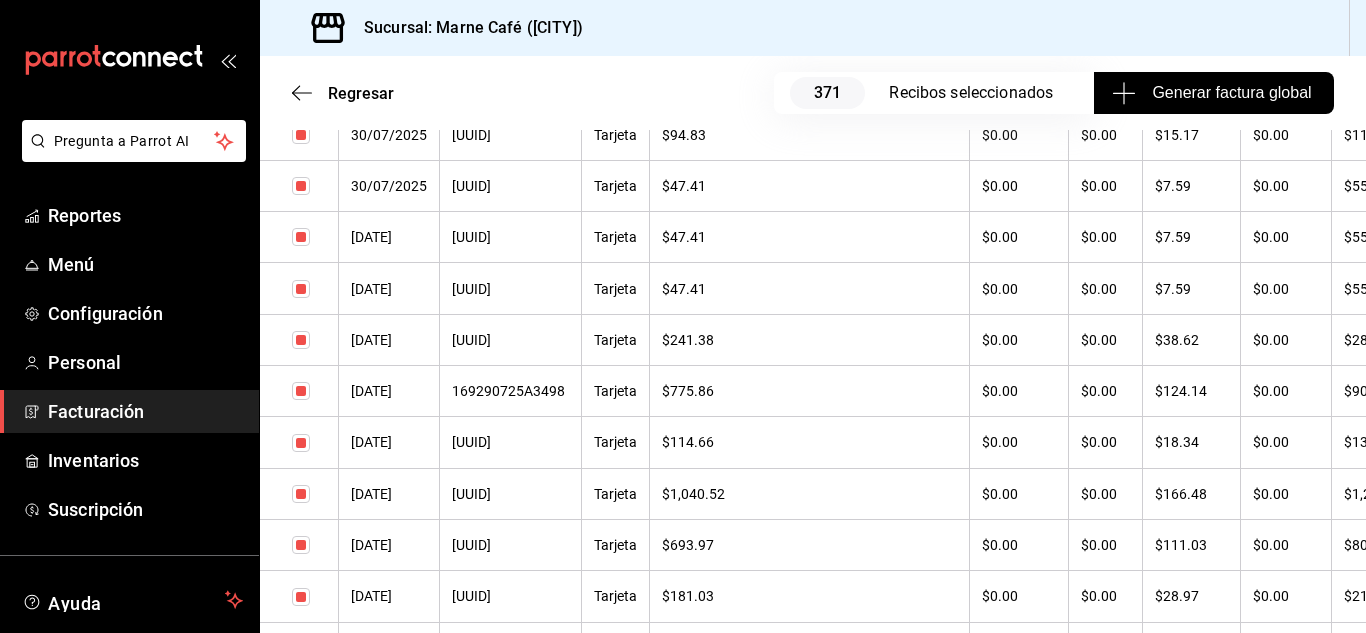 scroll, scrollTop: 1467, scrollLeft: 0, axis: vertical 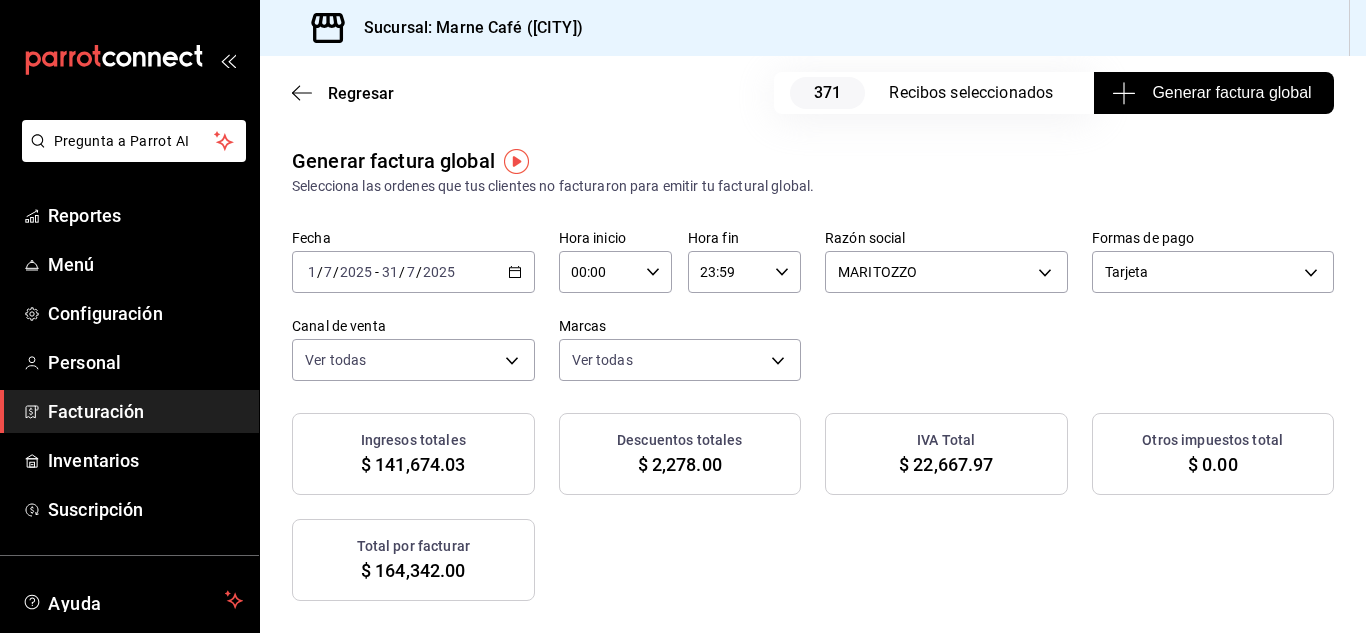 click on "Generar factura global" at bounding box center [1214, 93] 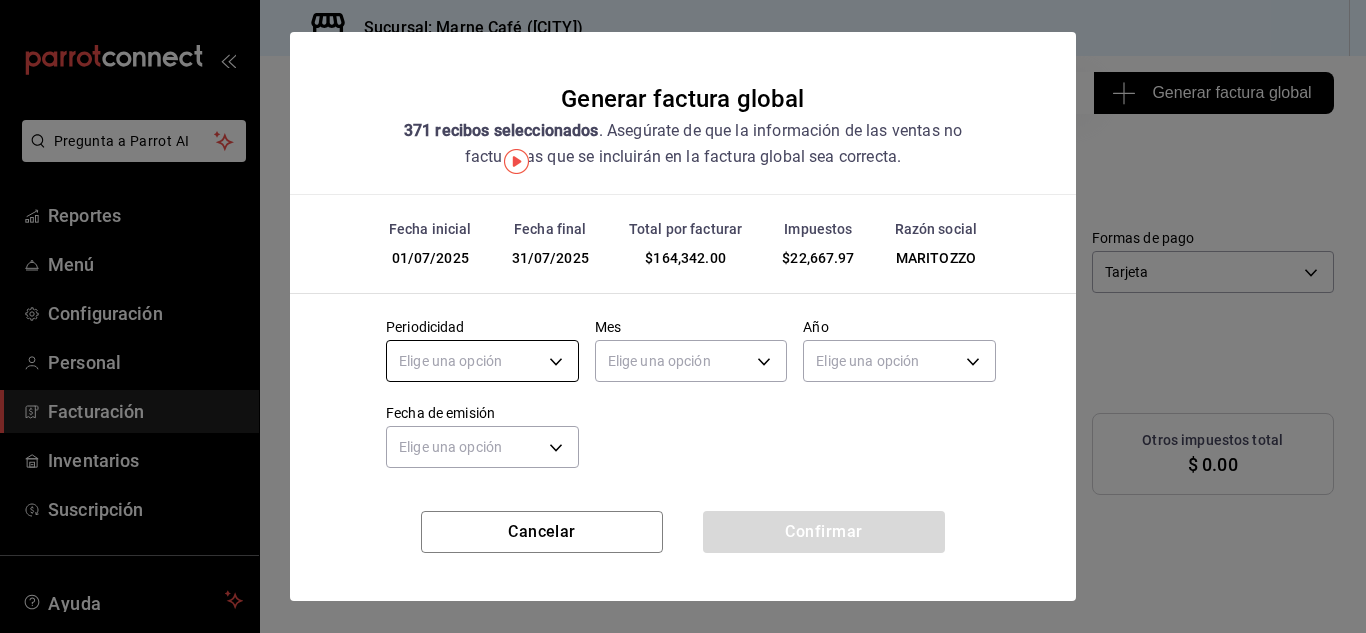 click on "Pregunta a Parrot AI Reportes   Menú   Configuración   Personal   Facturación   Inventarios   Suscripción   Ayuda Recomienda Parrot   Administracion Marne Cafe   Sugerir nueva función   Sucursal: Marne Café ([CITY]) Regresar 371 Recibos seleccionados Generar factura global Generar factura global Selecciona las ordenes que tus clientes no facturaron para emitir tu factural global. Fecha 2025-07-01 1 / 7 / 2025 - 2025-07-31 31 / 7 / 2025 Hora inicio 00:00 Hora inicio Hora fin 23:59 Hora fin Razón social MARITOZZO [UUID] Formas de pago Tarjeta CARD Canal de venta Ver todas PARROT,UBER_EATS,RAPPI,DIDI_FOOD,ONLINE Marcas Ver todas [UUID] Ingresos totales $ 141,674.03 Descuentos totales $ 2,278.00 IVA Total $ 22,667.97 Otros impuestos total $ 0.00 Total por facturar $ 164,342.00 Recibos Quita la selección a los recibos que no quieras incluir. Recuerda que sólo puedes generar facturas globales de hasta 1,000 recibos cada una. Fecha # de recibo IVA" at bounding box center [683, 316] 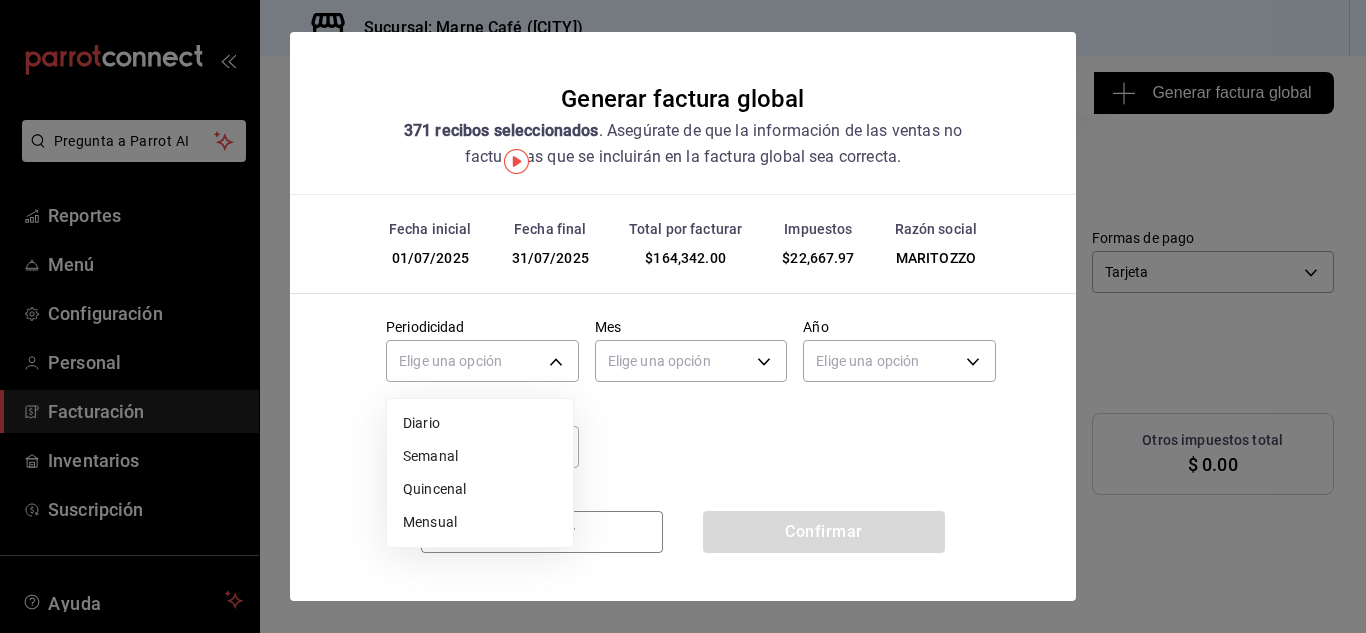 click on "Mensual" at bounding box center [480, 522] 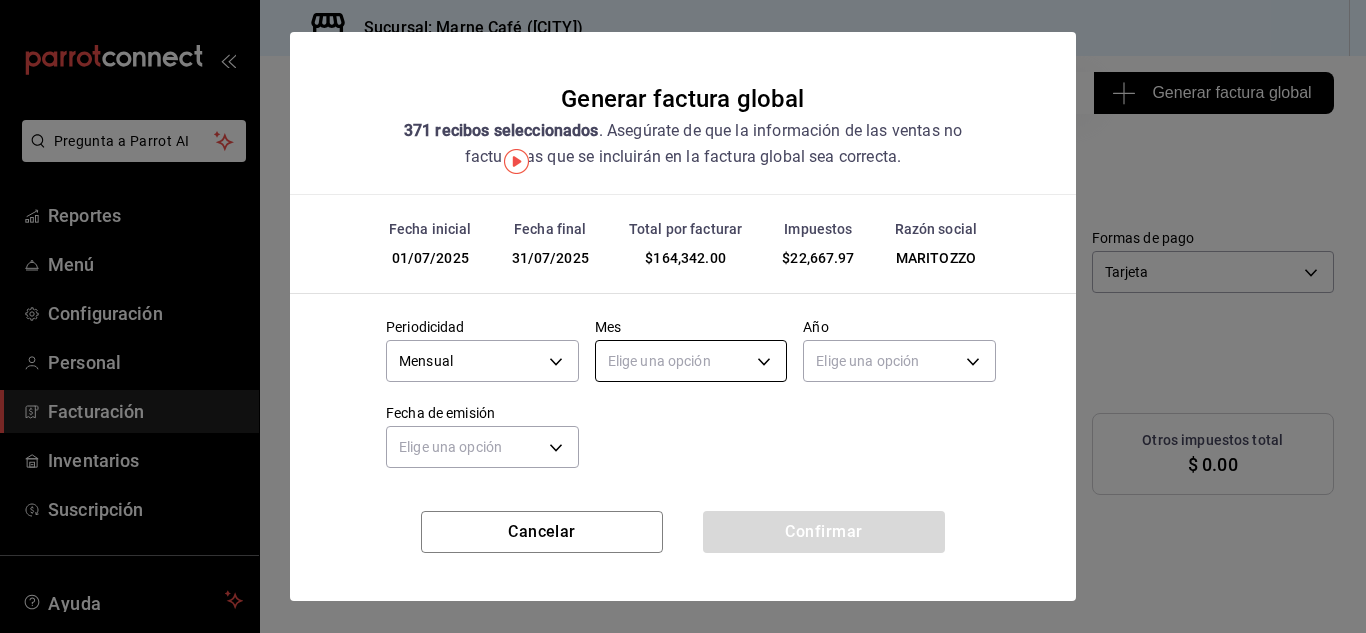 click on "Pregunta a Parrot AI Reportes   Menú   Configuración   Personal   Facturación   Inventarios   Suscripción   Ayuda Recomienda Parrot   Administracion Marne Cafe   Sugerir nueva función   Sucursal: Marne Café ([CITY]) Regresar 371 Recibos seleccionados Generar factura global Generar factura global Selecciona las ordenes que tus clientes no facturaron para emitir tu factural global. Fecha 2025-07-01 1 / 7 / 2025 - 2025-07-31 31 / 7 / 2025 Hora inicio 00:00 Hora inicio Hora fin 23:59 Hora fin Razón social MARITOZZO [UUID] Formas de pago Tarjeta CARD Canal de venta Ver todas PARROT,UBER_EATS,RAPPI,DIDI_FOOD,ONLINE Marcas Ver todas [UUID] Ingresos totales $ 141,674.03 Descuentos totales $ 2,278.00 IVA Total $ 22,667.97 Otros impuestos total $ 0.00 Total por facturar $ 164,342.00 Recibos Quita la selección a los recibos que no quieras incluir. Recuerda que sólo puedes generar facturas globales de hasta 1,000 recibos cada una. Fecha # de recibo IVA" at bounding box center [683, 316] 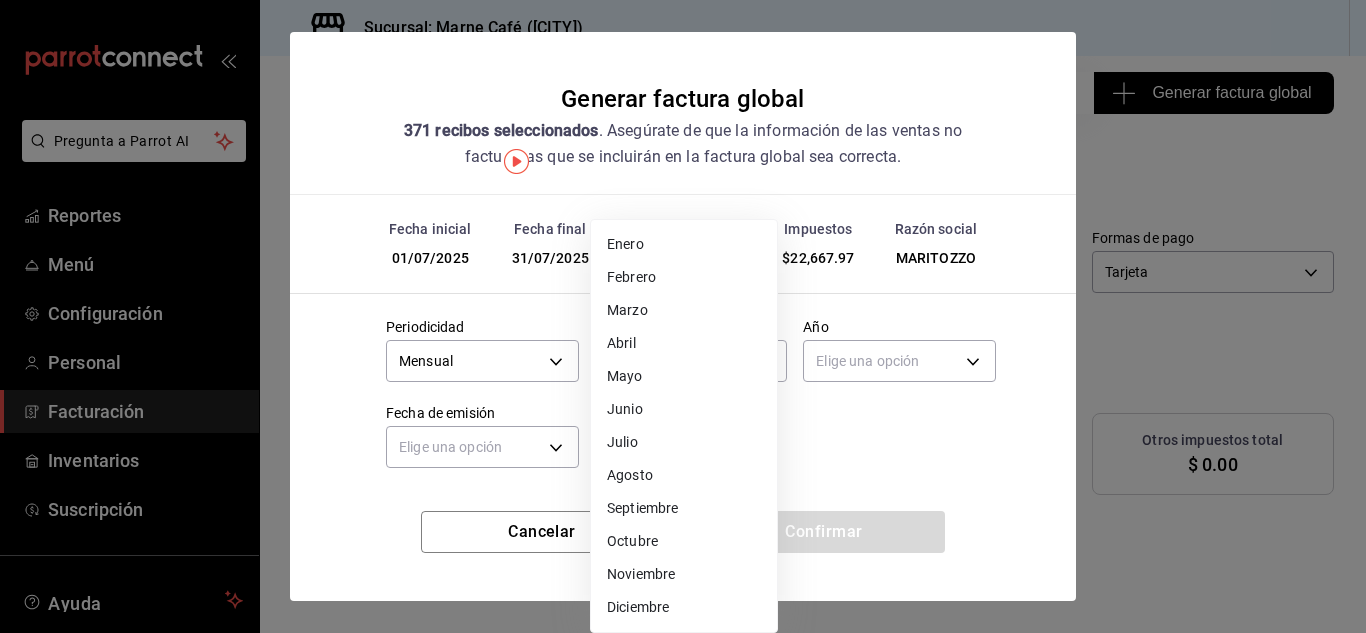 click on "Julio" at bounding box center (684, 442) 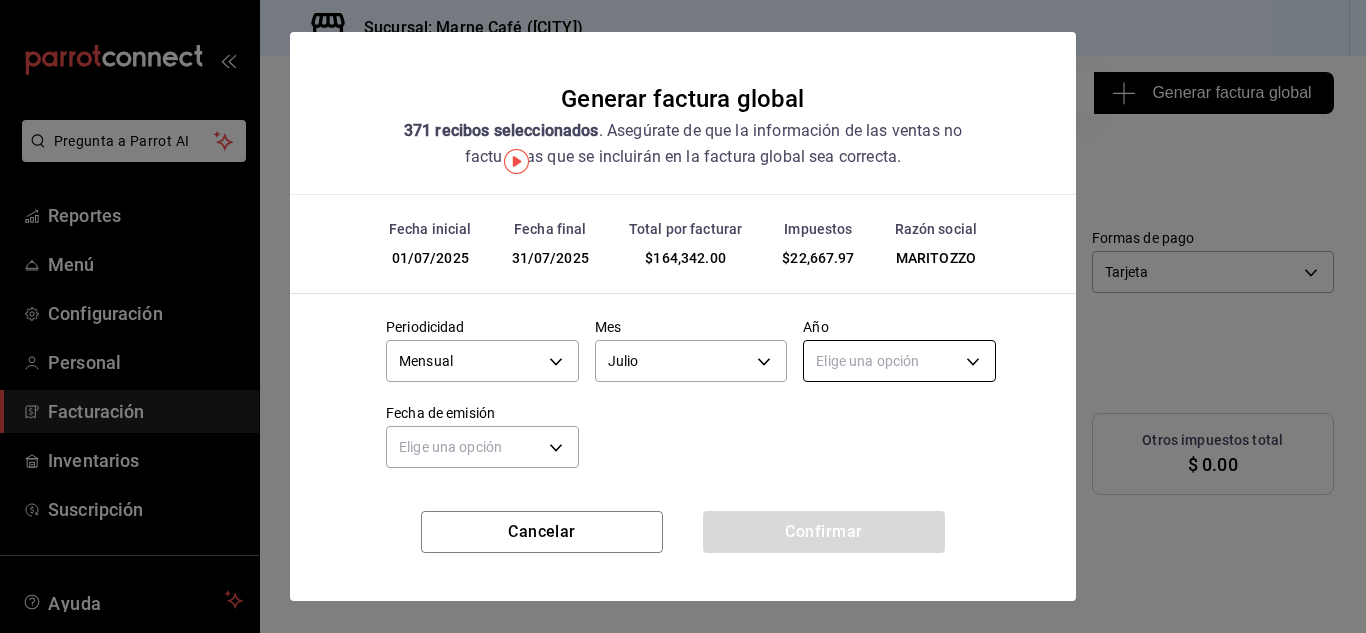 click on "Pregunta a Parrot AI Reportes   Menú   Configuración   Personal   Facturación   Inventarios   Suscripción   Ayuda Recomienda Parrot   Administracion Marne Cafe   Sugerir nueva función   Sucursal: Marne Café ([CITY]) Regresar 371 Recibos seleccionados Generar factura global Generar factura global Selecciona las ordenes que tus clientes no facturaron para emitir tu factural global. Fecha 2025-07-01 1 / 7 / 2025 - 2025-07-31 31 / 7 / 2025 Hora inicio 00:00 Hora inicio Hora fin 23:59 Hora fin Razón social MARITOZZO [UUID] Formas de pago Tarjeta CARD Canal de venta Ver todas PARROT,UBER_EATS,RAPPI,DIDI_FOOD,ONLINE Marcas Ver todas [UUID] Ingresos totales $ 141,674.03 Descuentos totales $ 2,278.00 IVA Total $ 22,667.97 Otros impuestos total $ 0.00 Total por facturar $ 164,342.00 Recibos Quita la selección a los recibos que no quieras incluir. Recuerda que sólo puedes generar facturas globales de hasta 1,000 recibos cada una. Fecha # de recibo IVA" at bounding box center (683, 316) 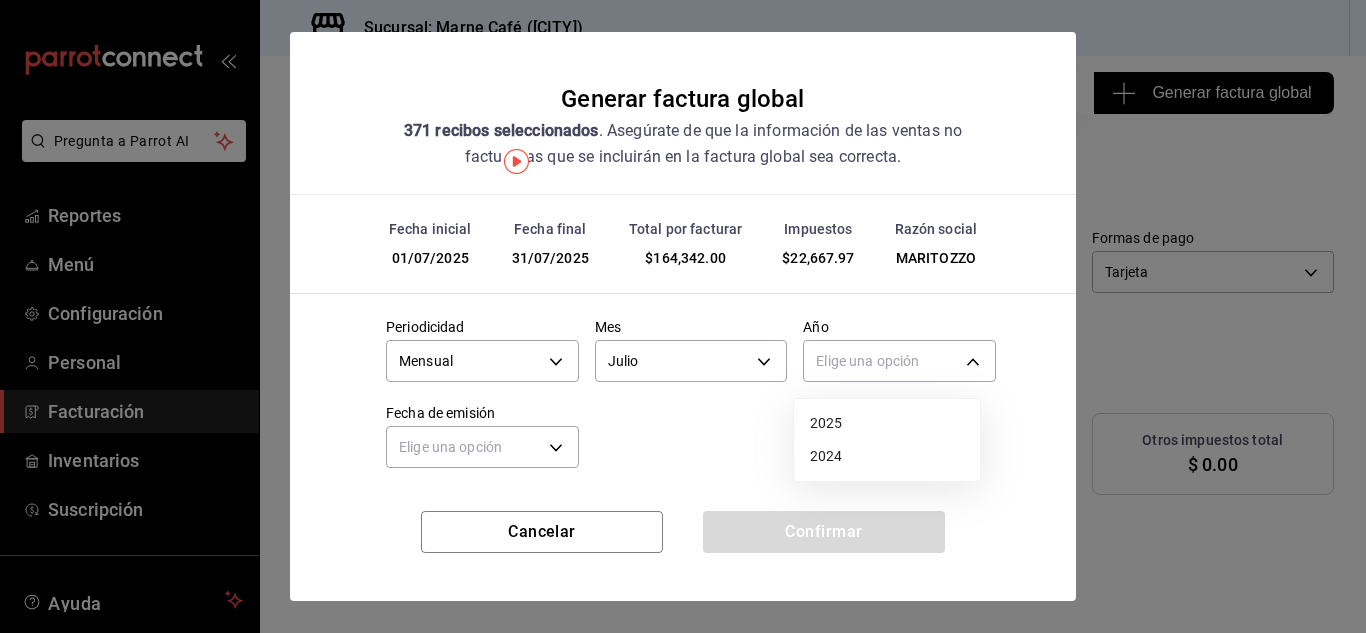 click on "2025" at bounding box center (887, 423) 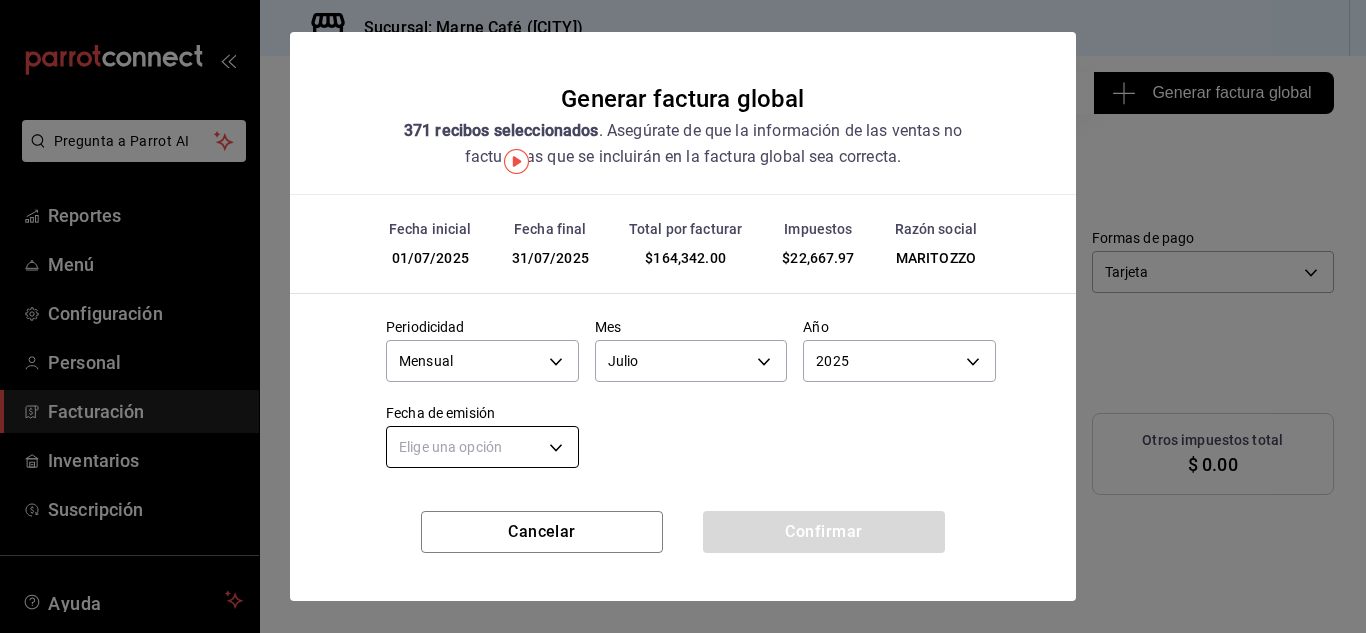 click on "Pregunta a Parrot AI Reportes   Menú   Configuración   Personal   Facturación   Inventarios   Suscripción   Ayuda Recomienda Parrot   Administracion Marne Cafe   Sugerir nueva función   Sucursal: Marne Café ([CITY]) Regresar 371 Recibos seleccionados Generar factura global Generar factura global Selecciona las ordenes que tus clientes no facturaron para emitir tu factural global. Fecha 2025-07-01 1 / 7 / 2025 - 2025-07-31 31 / 7 / 2025 Hora inicio 00:00 Hora inicio Hora fin 23:59 Hora fin Razón social MARITOZZO [UUID] Formas de pago Tarjeta CARD Canal de venta Ver todas PARROT,UBER_EATS,RAPPI,DIDI_FOOD,ONLINE Marcas Ver todas [UUID] Ingresos totales $ 141,674.03 Descuentos totales $ 2,278.00 IVA Total $ 22,667.97 Otros impuestos total $ 0.00 Total por facturar $ 164,342.00 Recibos Quita la selección a los recibos que no quieras incluir. Recuerda que sólo puedes generar facturas globales de hasta 1,000 recibos cada una. Fecha # de recibo IVA" at bounding box center (683, 316) 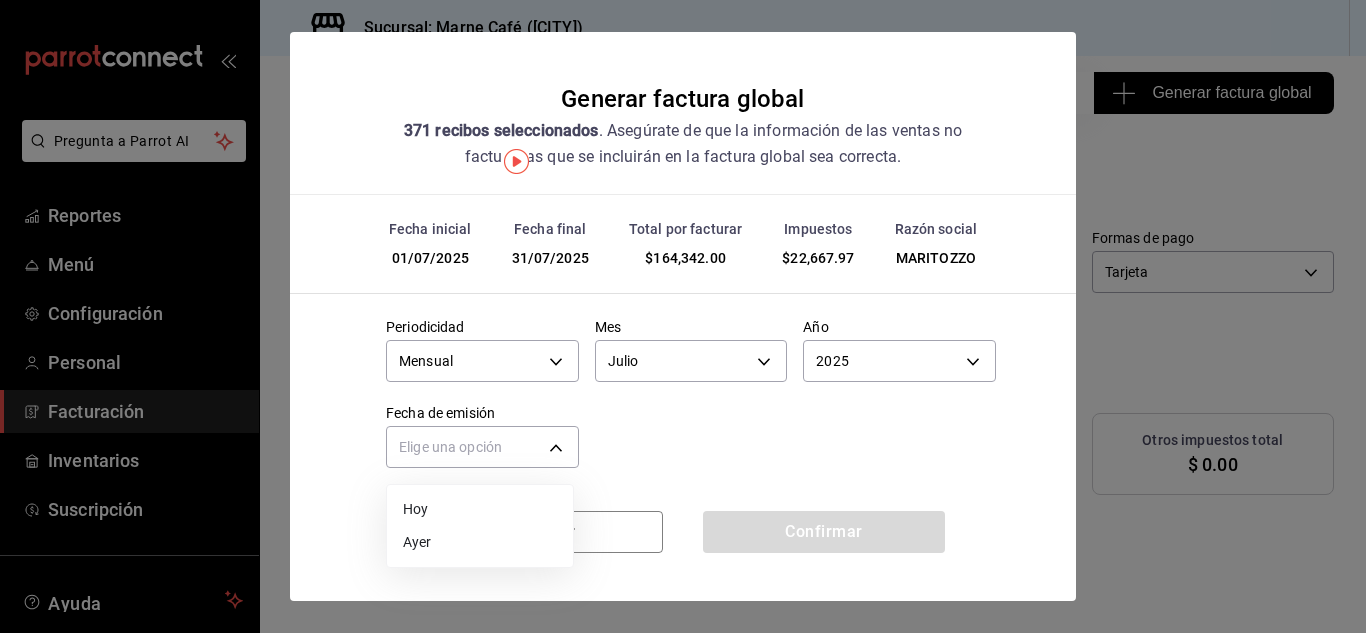 click on "Hoy" at bounding box center (480, 509) 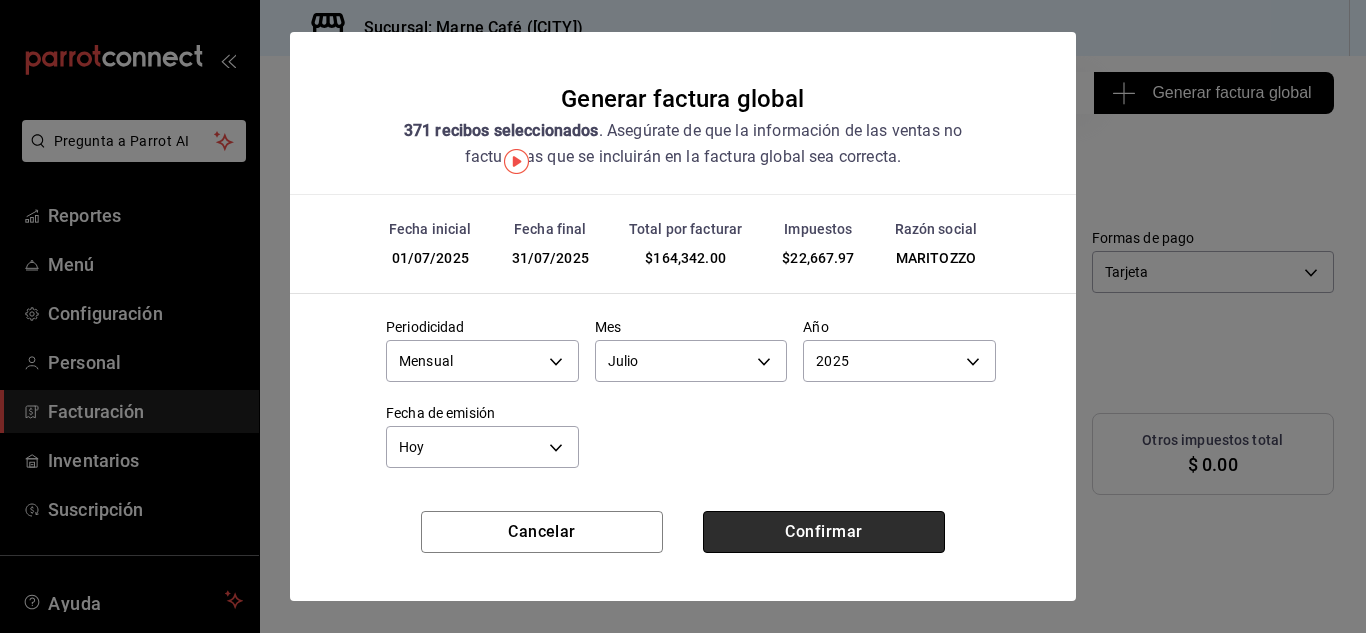 click on "Confirmar" at bounding box center [824, 532] 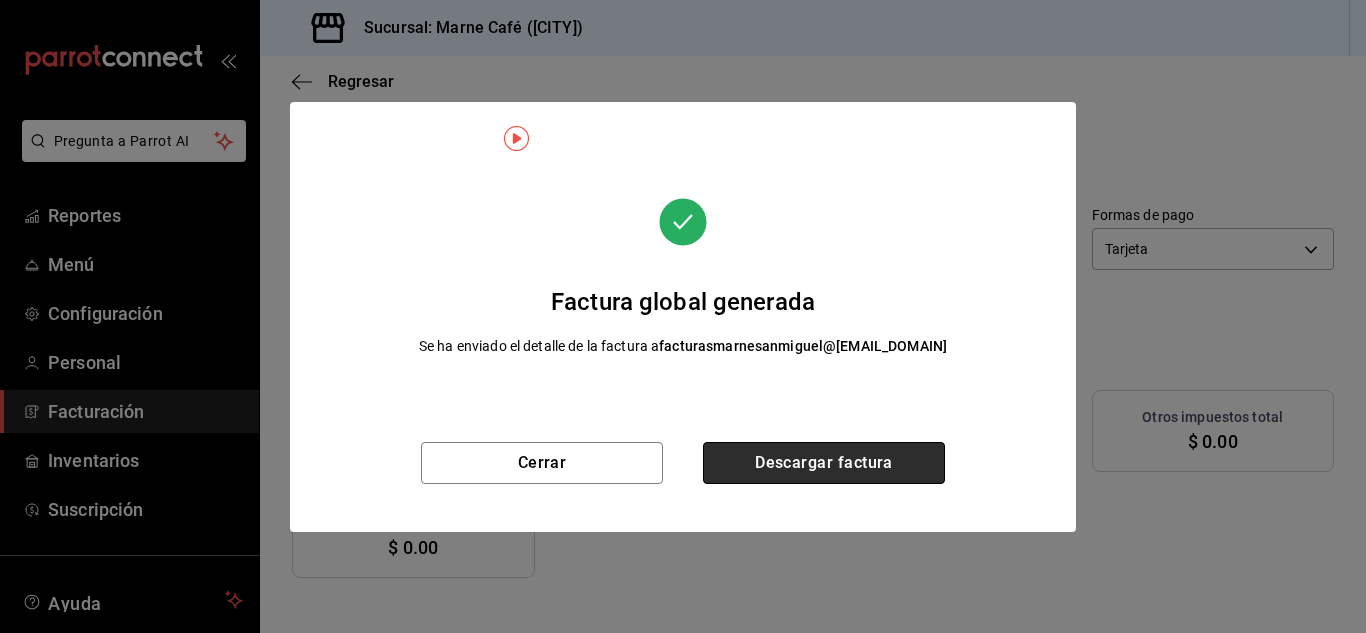 click on "Descargar factura" at bounding box center [824, 463] 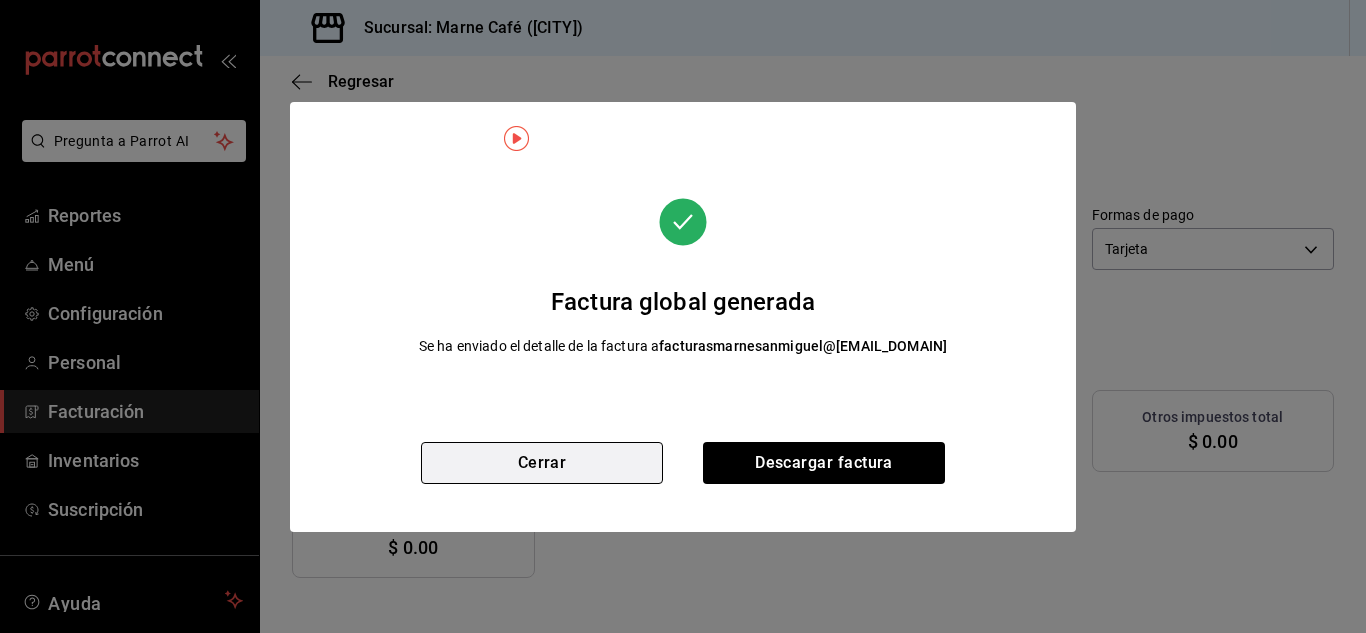 click on "Cerrar" at bounding box center [542, 463] 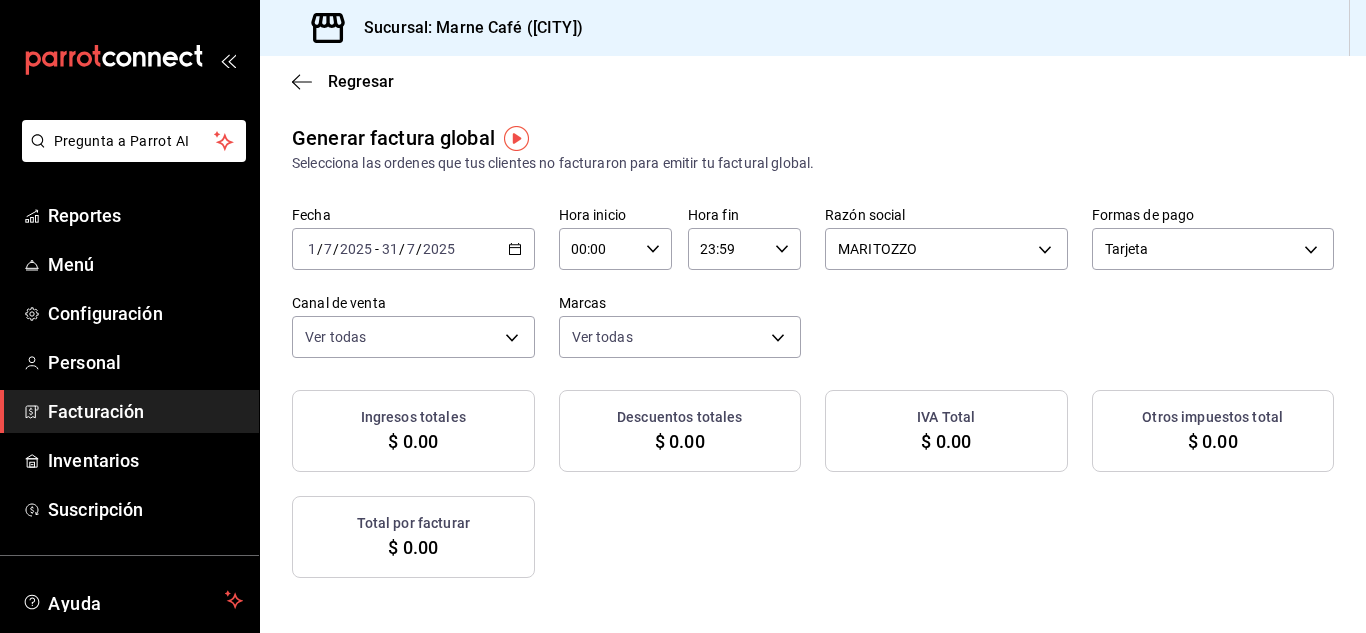 click 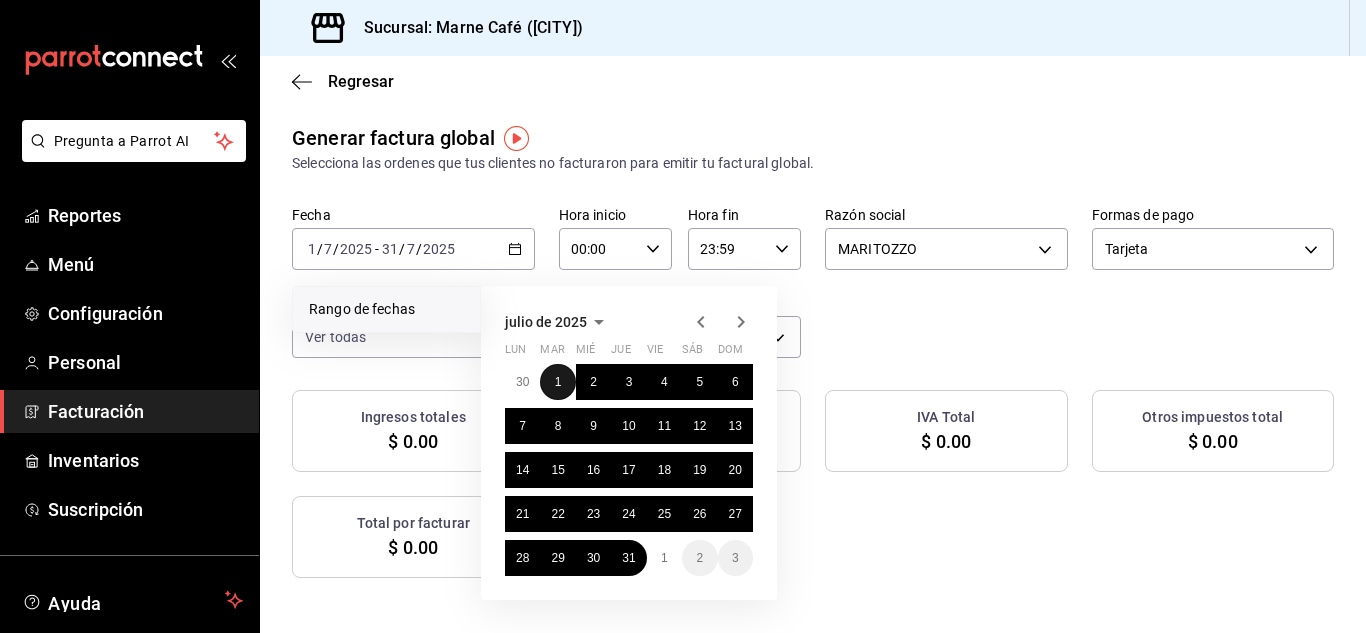 click on "1" at bounding box center [558, 382] 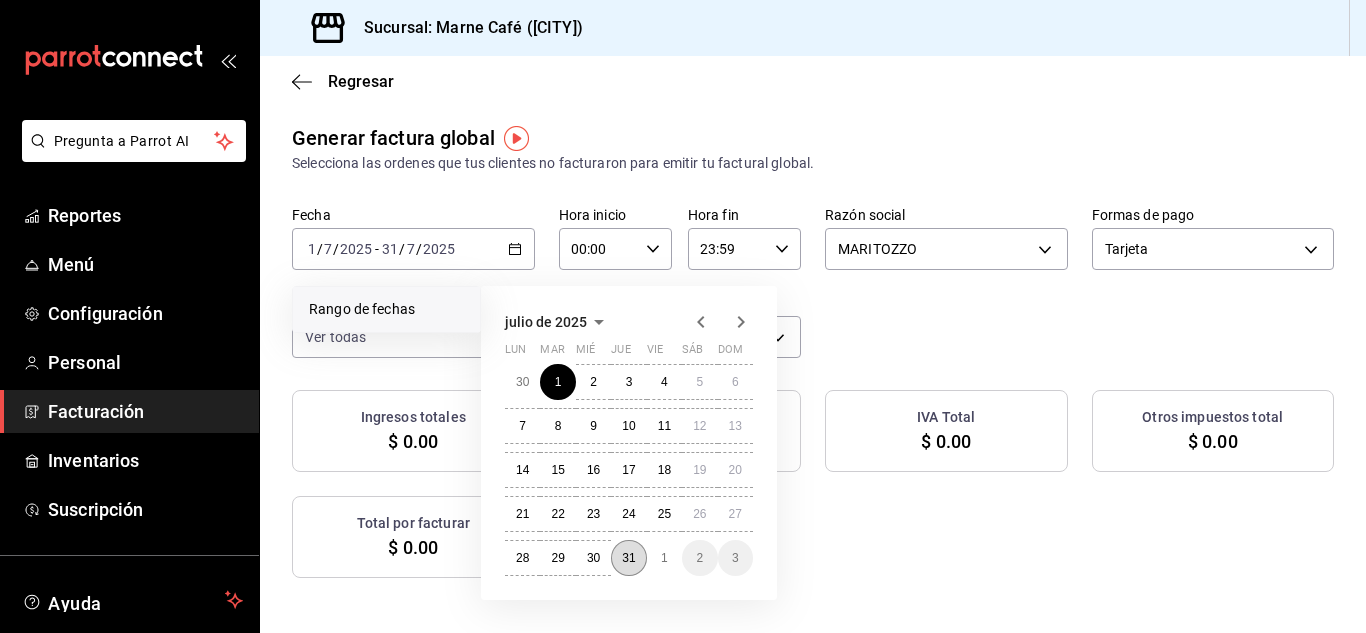 click on "31" at bounding box center [628, 558] 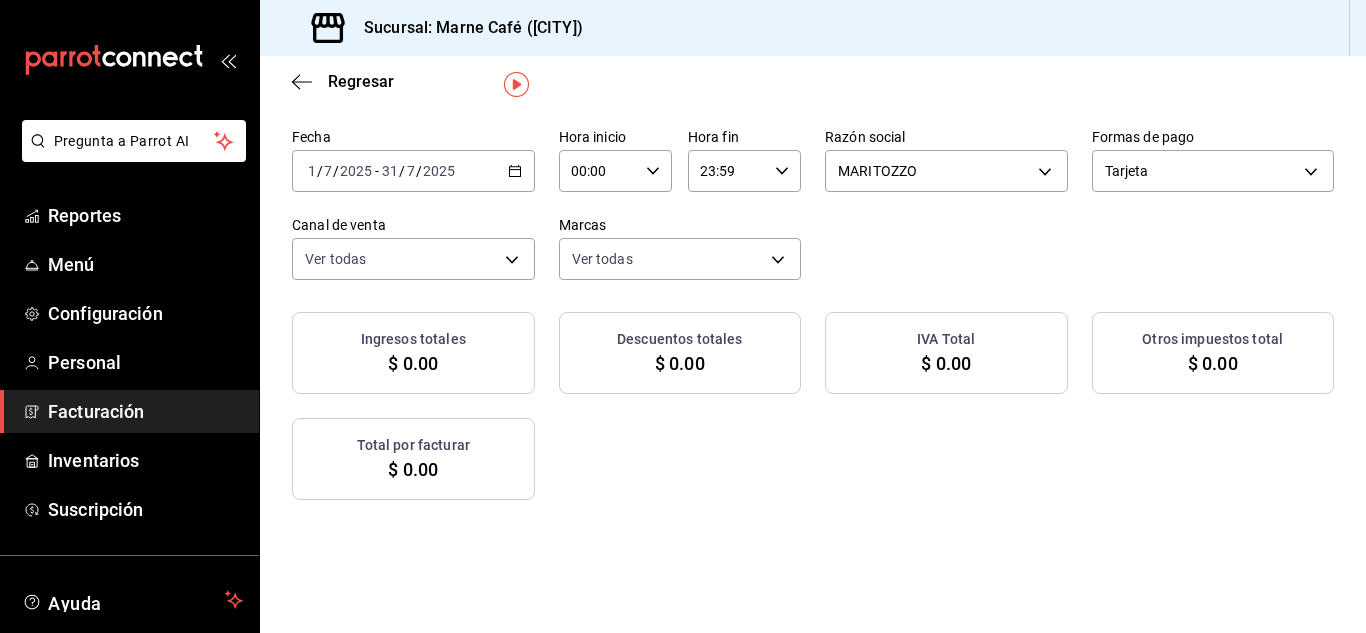 scroll, scrollTop: 52, scrollLeft: 0, axis: vertical 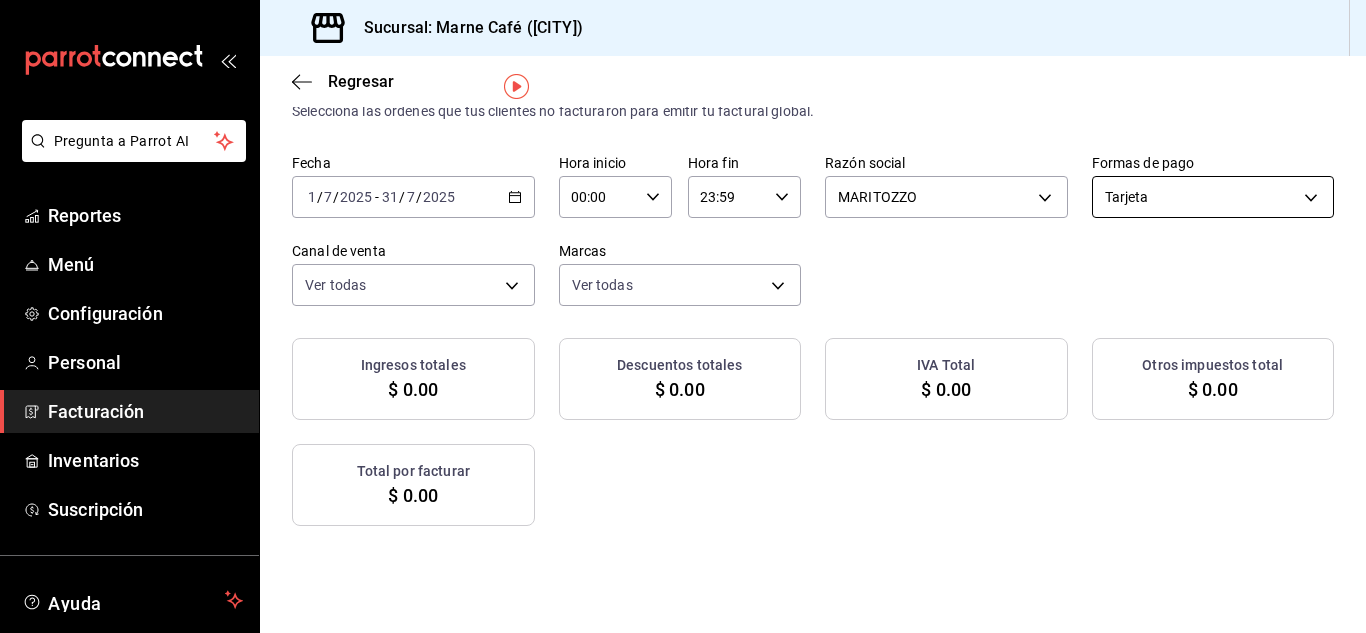 click on "Pregunta a Parrot AI Reportes   Menú   Configuración   Personal   Facturación   Inventarios   Suscripción   Ayuda Recomienda Parrot   Administracion Marne Cafe   Sugerir nueva función   Sucursal: Marne Café ([CITY]) Regresar Generar factura global Selecciona las ordenes que tus clientes no facturaron para emitir tu factural global. Fecha 2025-07-01 1 / 7 / 2025 - 2025-07-31 31 / 7 / 2025 Hora inicio 00:00 Hora inicio Hora fin 23:59 Hora fin Razón social MARITOZZO [UUID] Formas de pago Tarjeta CARD Canal de venta Ver todas PARROT,UBER_EATS,RAPPI,DIDI_FOOD,ONLINE Marcas Ver todas [UUID] Ingresos totales $ 0.00 Descuentos totales $ 0.00 IVA Total $ 0.00 Otros impuestos total $ 0.00 Total por facturar $ 0.00 No hay información que mostrar GANA 1 MES GRATIS EN TU SUSCRIPCIÓN AQUÍ Ver video tutorial Ir a video Pregunta a Parrot AI Reportes   Menú   Configuración   Personal   Facturación   Inventarios   Suscripción   Ayuda Recomienda Parrot" at bounding box center [683, 316] 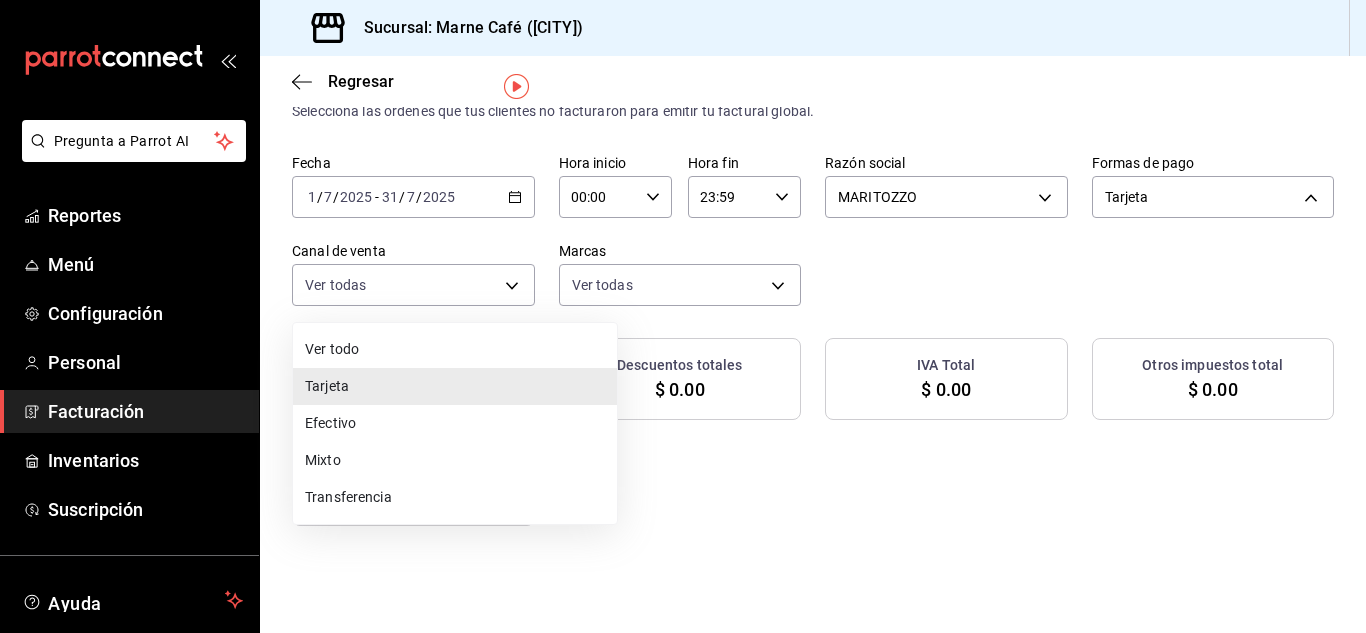 click on "Ver todo" at bounding box center [455, 349] 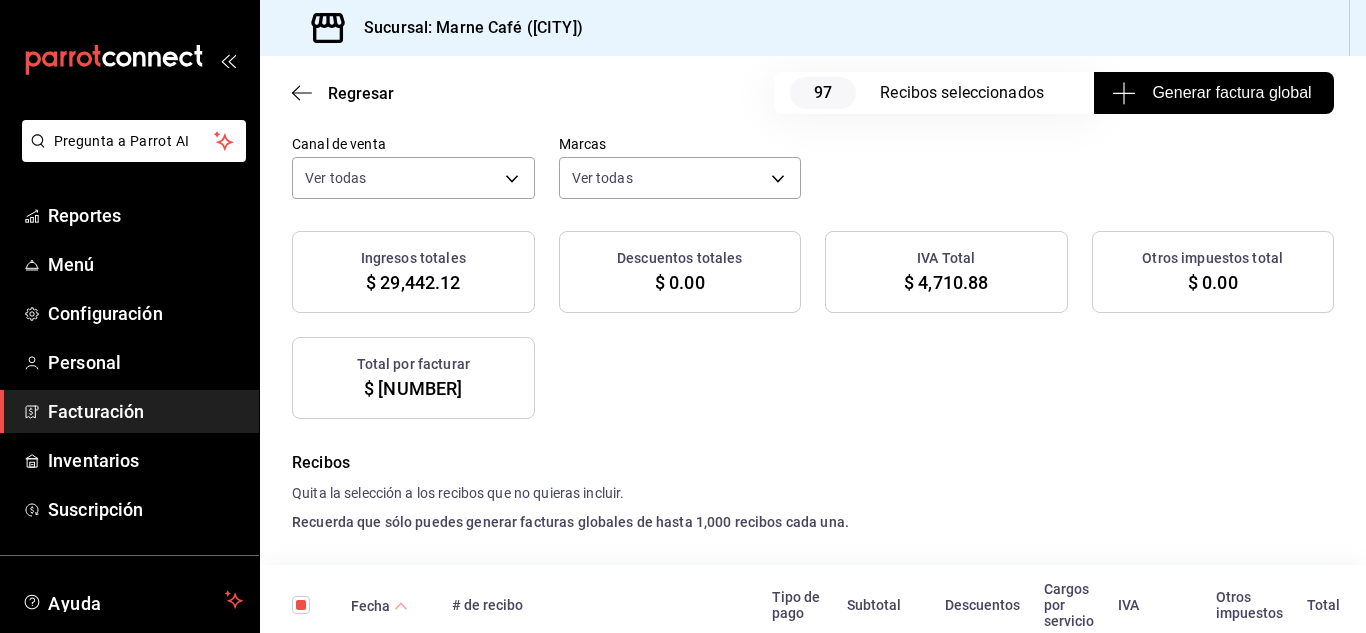 scroll, scrollTop: 117, scrollLeft: 0, axis: vertical 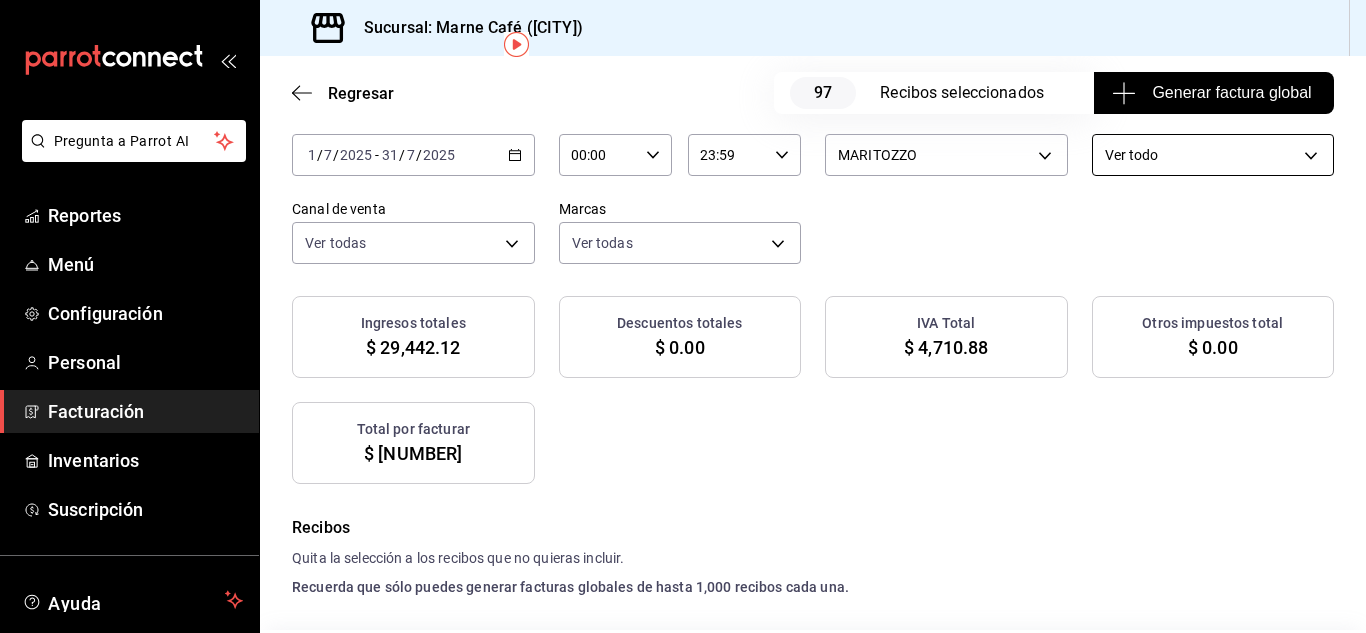 click on "Pregunta a Parrot AI Reportes   Menú   Configuración   Personal   Facturación   Inventarios   Suscripción   Ayuda Recomienda Parrot   Administracion Marne Cafe   Sugerir nueva función   Sucursal: Marne Café ([CITY]) Regresar 97 Recibos seleccionados Generar factura global Generar factura global Selecciona las ordenes que tus clientes no facturaron para emitir tu factural global. Fecha 2025-07-01 1 / 7 / 2025 - 2025-07-31 31 / 7 / 2025 Hora inicio 00:00 Hora inicio Hora fin 23:59 Hora fin Razón social MARITOZZO [UUID] Formas de pago Ver todo ALL Canal de venta Ver todas PARROT,UBER_EATS,RAPPI,DIDI_FOOD,ONLINE Marcas Ver todas [UUID] Ingresos totales $ 29,442.12 Descuentos totales $ 0.00 IVA Total $ 4,710.88 Otros impuestos total $ 0.00 Total por facturar $ 34,153.00 Recibos Quita la selección a los recibos que no quieras incluir. Recuerda que sólo puedes generar facturas globales de hasta 1,000 recibos cada una. Fecha # de recibo Tipo de pago" at bounding box center [683, 316] 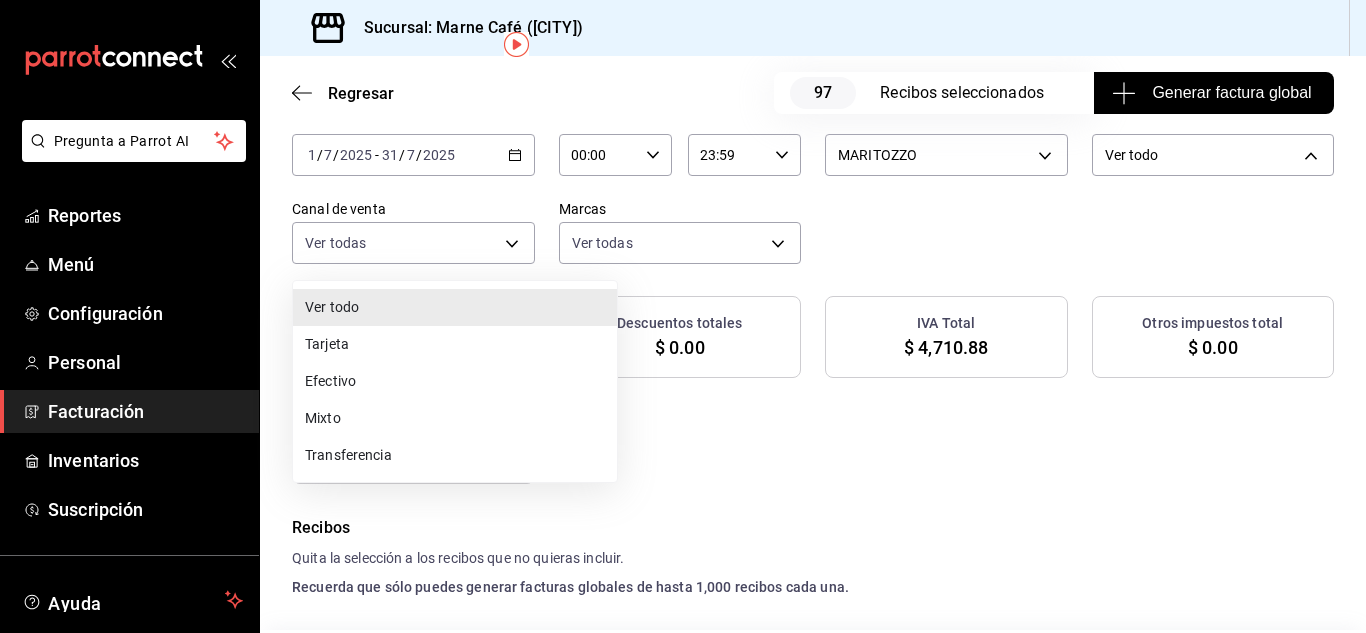 click on "Efectivo" at bounding box center (455, 381) 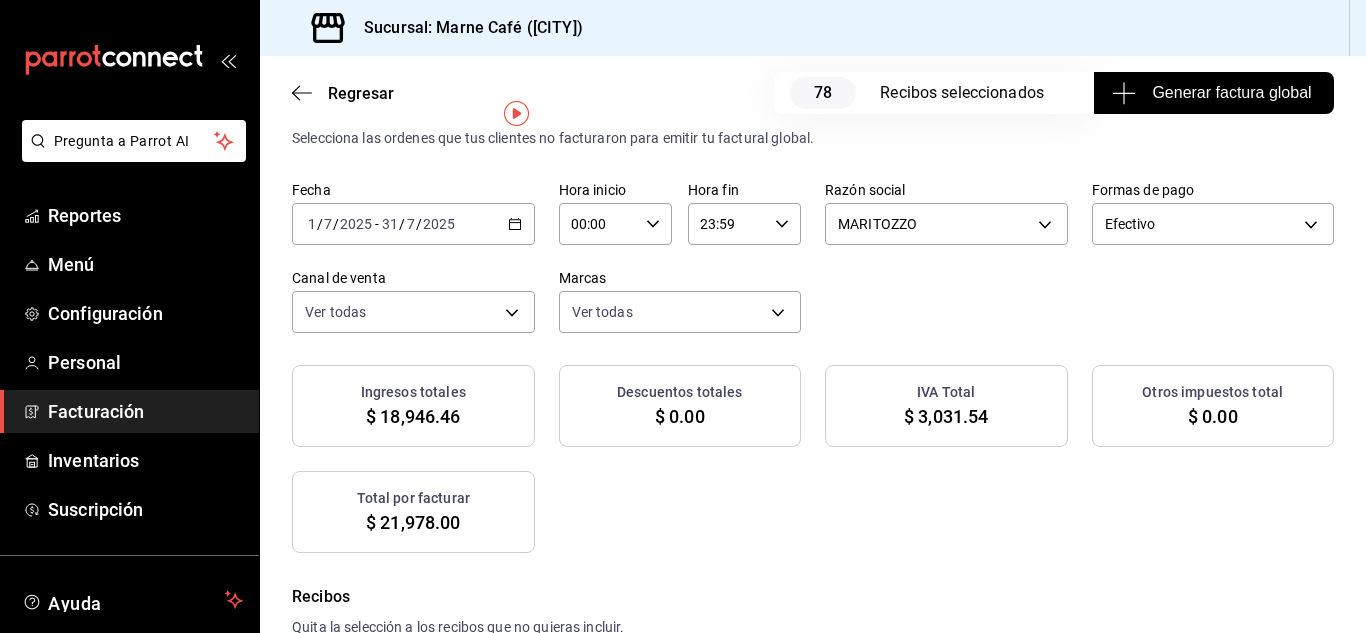 scroll, scrollTop: 47, scrollLeft: 0, axis: vertical 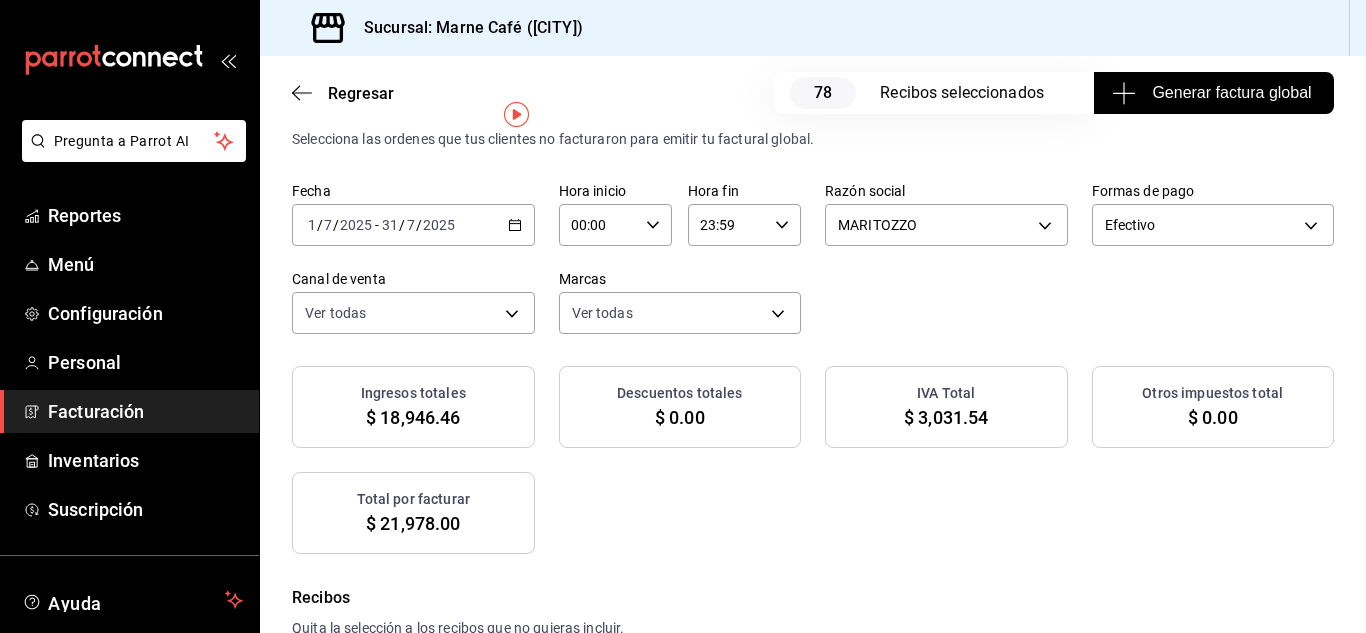 click on "Generar factura global" at bounding box center (1214, 93) 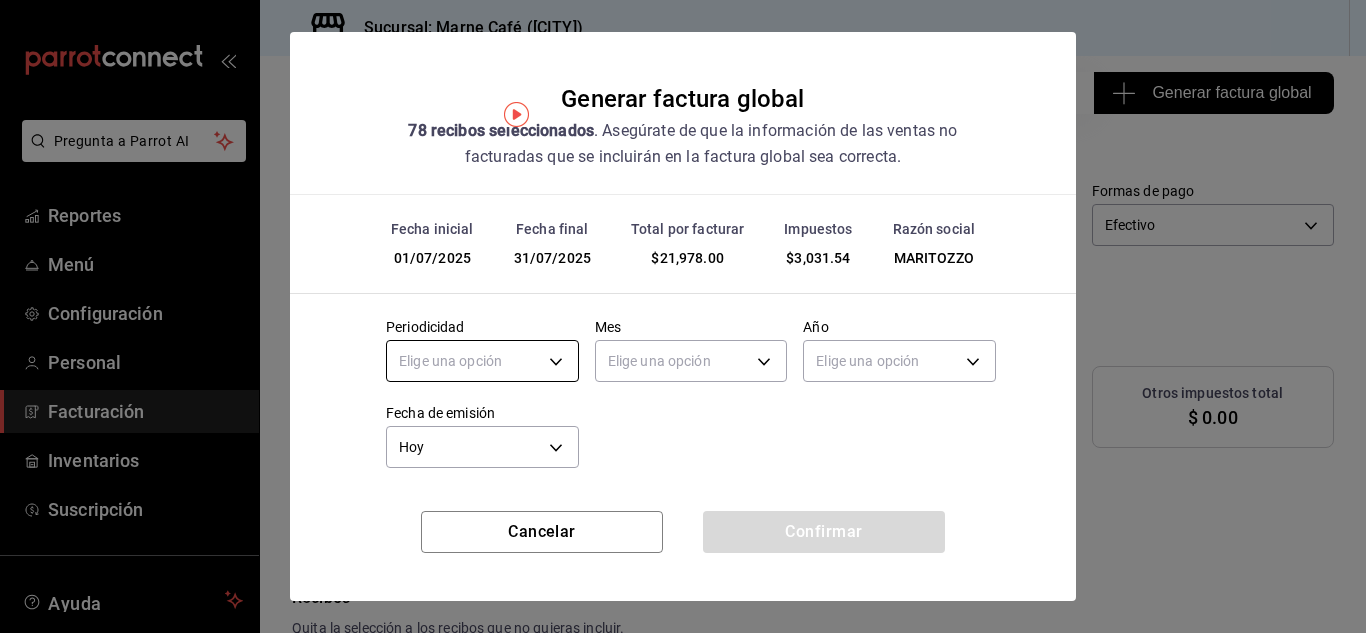 click on "Pregunta a Parrot AI Reportes   Menú   Configuración   Personal   Facturación   Inventarios   Suscripción   Ayuda Recomienda Parrot   Administracion Marne Cafe   Sugerir nueva función   Sucursal: Marne Café ([CITY]) Regresar 78 Recibos seleccionados Generar factura global Generar factura global Selecciona las ordenes que tus clientes no facturaron para emitir tu factural global. Fecha 2025-07-01 1 / 7 / 2025 - 2025-07-31 31 / 7 / 2025 Hora inicio 00:00 Hora inicio Hora fin 23:59 Hora fin Razón social MARITOZZO [UUID] Formas de pago Efectivo CASH Canal de venta Ver todas PARROT,UBER_EATS,RAPPI,DIDI_FOOD,ONLINE Marcas Ver todas [UUID] Ingresos totales $ 18,946.46 Descuentos totales $ 0.00 IVA Total $ 3,031.54 Otros impuestos total $ 0.00 Total por facturar $ 21,978.00 Recibos Quita la selección a los recibos que no quieras incluir. Recuerda que sólo puedes generar facturas globales de hasta 1,000 recibos cada una. Fecha # de recibo Tipo de pago" at bounding box center (683, 316) 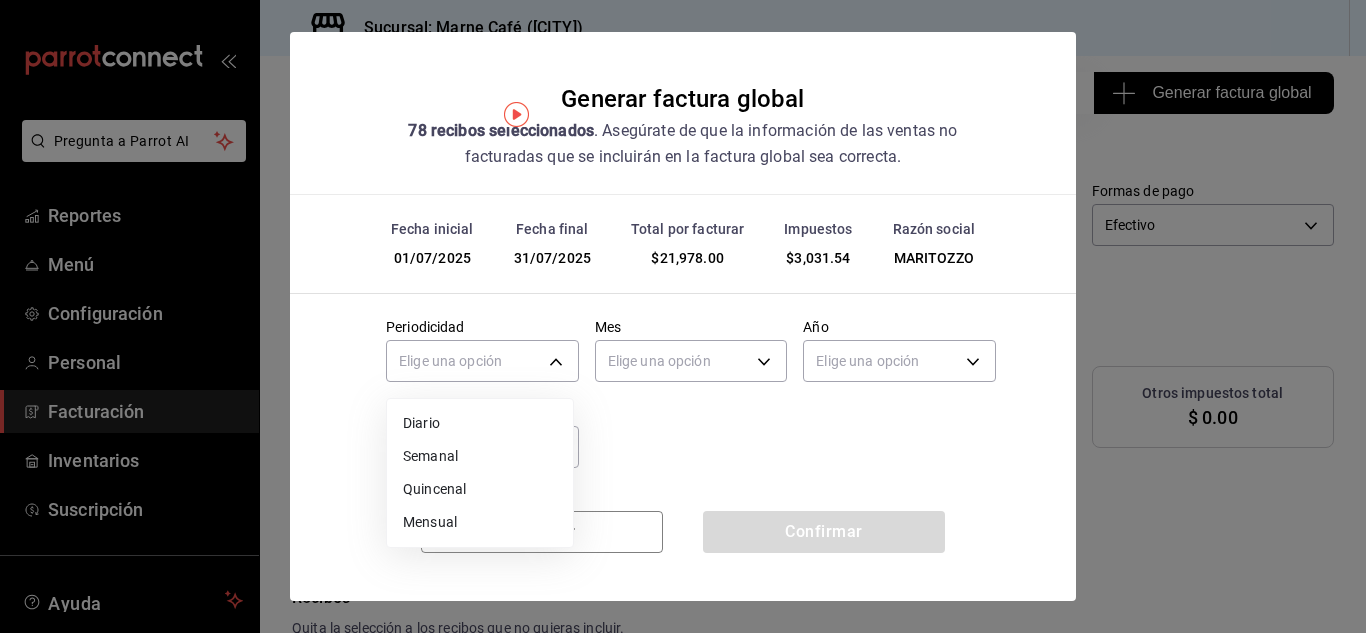 click on "Mensual" at bounding box center [480, 522] 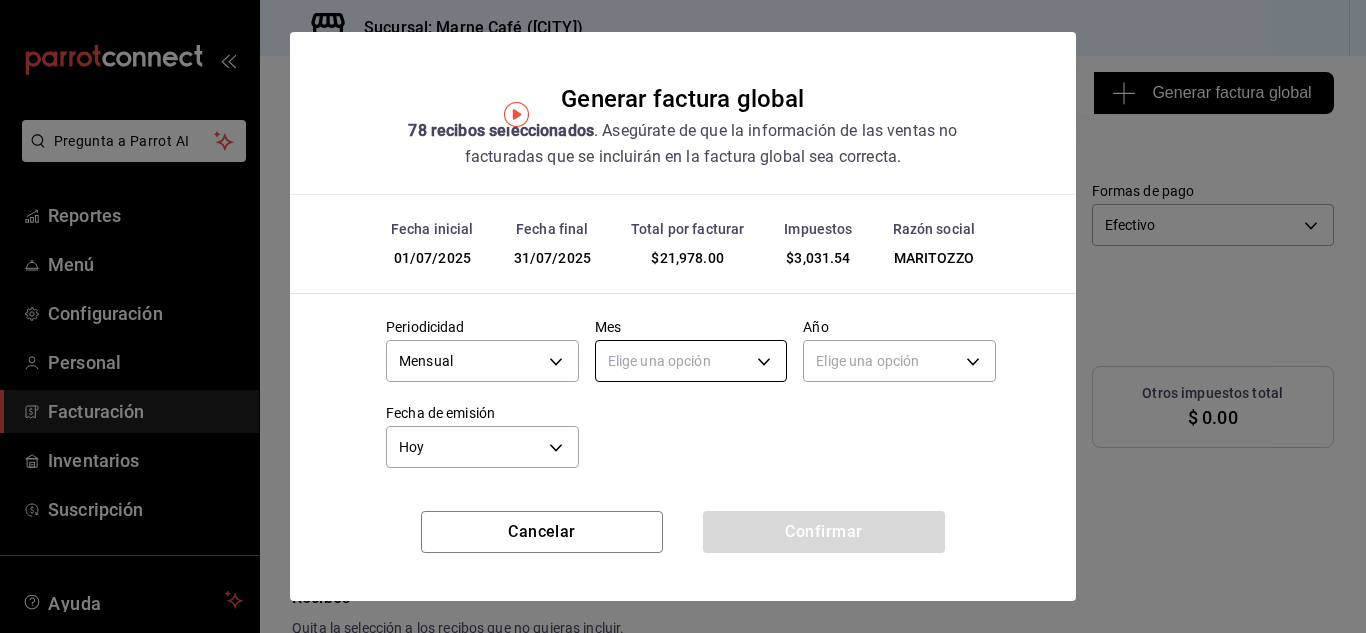 click on "Pregunta a Parrot AI Reportes   Menú   Configuración   Personal   Facturación   Inventarios   Suscripción   Ayuda Recomienda Parrot   Administracion Marne Cafe   Sugerir nueva función   Sucursal: Marne Café ([CITY]) Regresar 78 Recibos seleccionados Generar factura global Generar factura global Selecciona las ordenes que tus clientes no facturaron para emitir tu factural global. Fecha 2025-07-01 1 / 7 / 2025 - 2025-07-31 31 / 7 / 2025 Hora inicio 00:00 Hora inicio Hora fin 23:59 Hora fin Razón social MARITOZZO [UUID] Formas de pago Efectivo CASH Canal de venta Ver todas PARROT,UBER_EATS,RAPPI,DIDI_FOOD,ONLINE Marcas Ver todas [UUID] Ingresos totales $ 18,946.46 Descuentos totales $ 0.00 IVA Total $ 3,031.54 Otros impuestos total $ 0.00 Total por facturar $ 21,978.00 Recibos Quita la selección a los recibos que no quieras incluir. Recuerda que sólo puedes generar facturas globales de hasta 1,000 recibos cada una. Fecha # de recibo Tipo de pago" at bounding box center [683, 316] 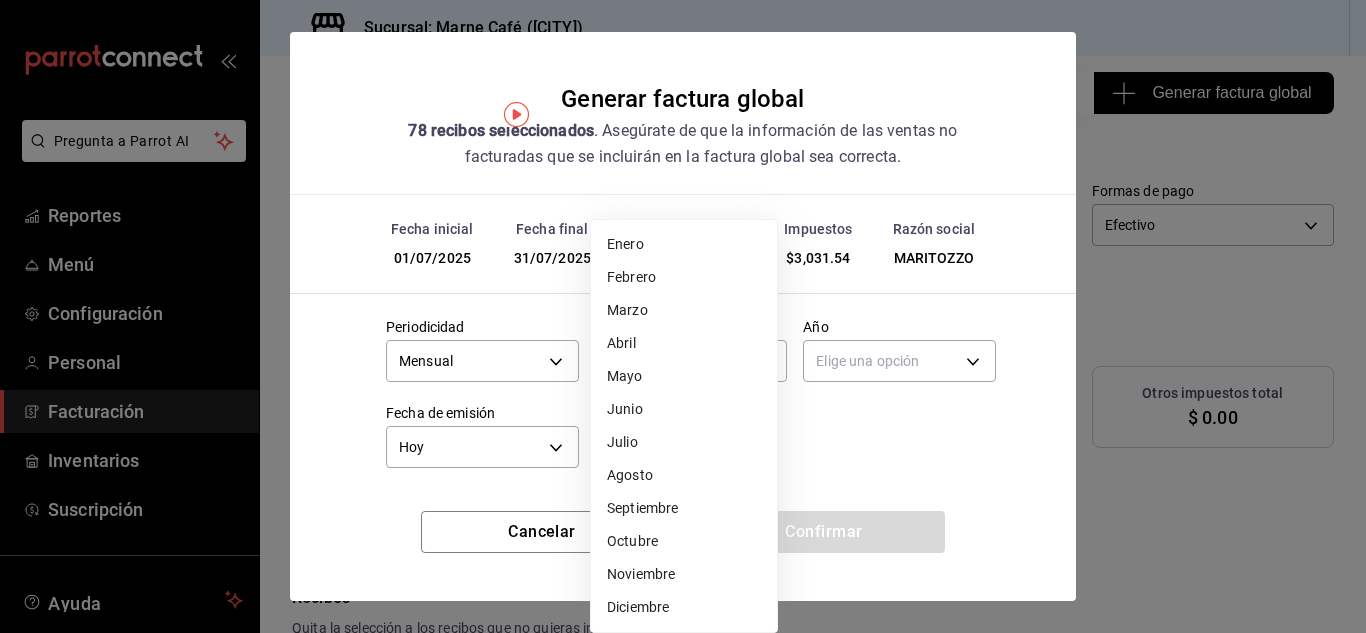 click on "Julio" at bounding box center (684, 442) 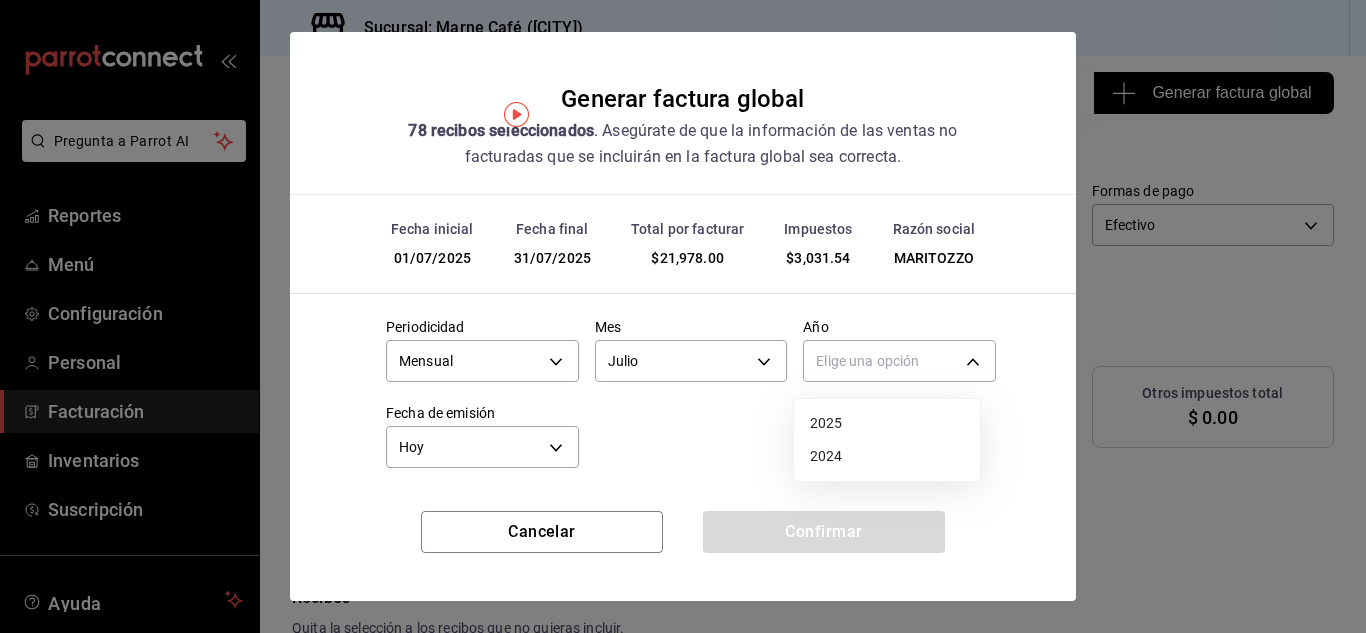 click on "Pregunta a Parrot AI Reportes   Menú   Configuración   Personal   Facturación   Inventarios   Suscripción   Ayuda Recomienda Parrot   Administracion Marne Cafe   Sugerir nueva función   Sucursal: Marne Café ([CITY]) Regresar 78 Recibos seleccionados Generar factura global Generar factura global Selecciona las ordenes que tus clientes no facturaron para emitir tu factural global. Fecha 2025-07-01 1 / 7 / 2025 - 2025-07-31 31 / 7 / 2025 Hora inicio 00:00 Hora inicio Hora fin 23:59 Hora fin Razón social MARITOZZO [UUID] Formas de pago Efectivo CASH Canal de venta Ver todas PARROT,UBER_EATS,RAPPI,DIDI_FOOD,ONLINE Marcas Ver todas [UUID] Ingresos totales $ 18,946.46 Descuentos totales $ 0.00 IVA Total $ 3,031.54 Otros impuestos total $ 0.00 Total por facturar $ 21,978.00 Recibos Quita la selección a los recibos que no quieras incluir. Recuerda que sólo puedes generar facturas globales de hasta 1,000 recibos cada una. Fecha # de recibo Tipo de pago" at bounding box center [683, 316] 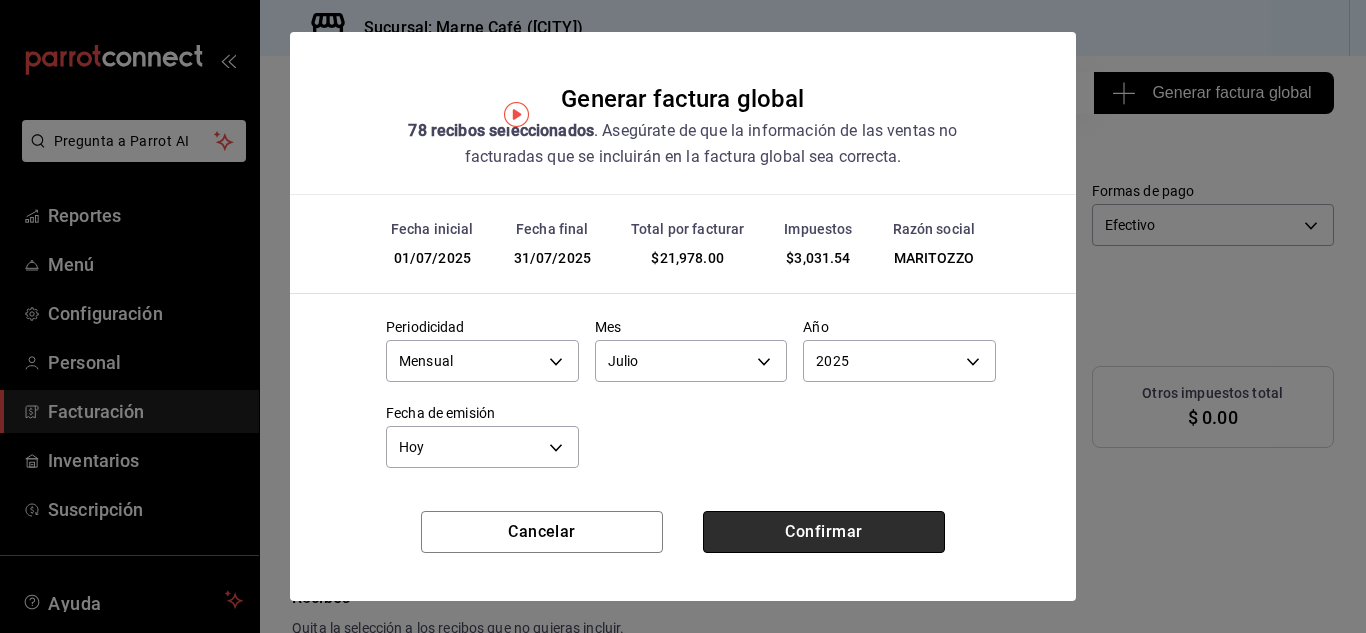 click on "Confirmar" at bounding box center [824, 532] 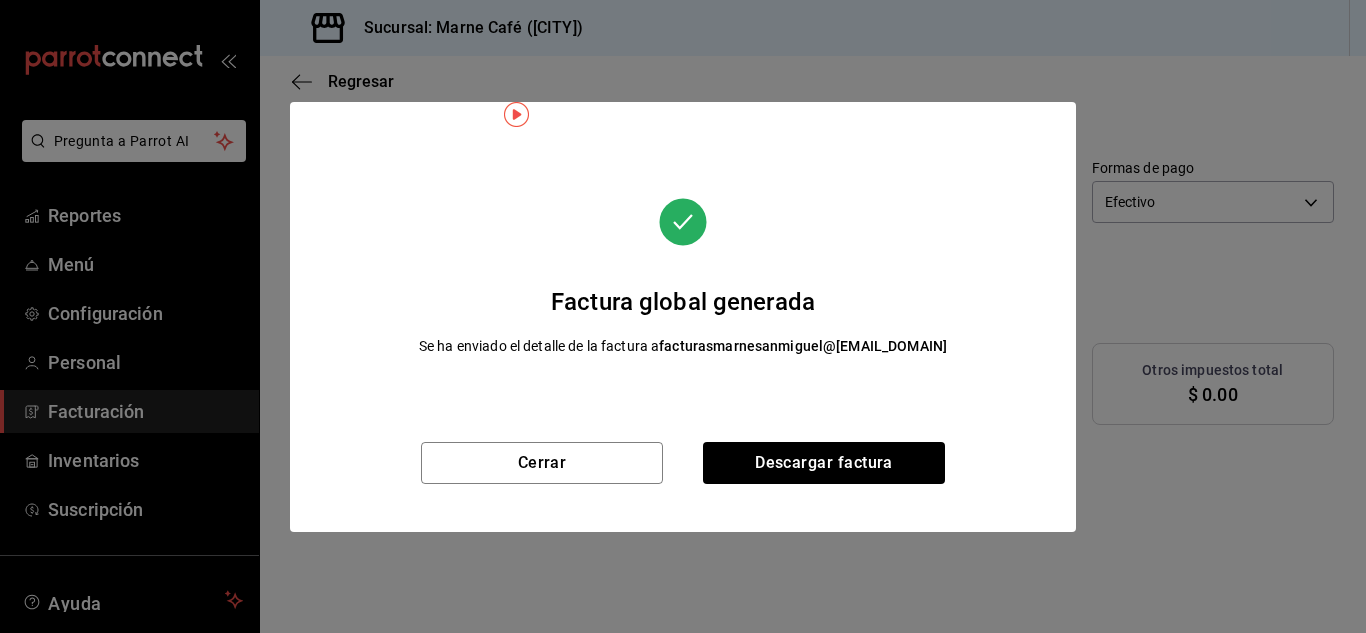 scroll, scrollTop: 24, scrollLeft: 0, axis: vertical 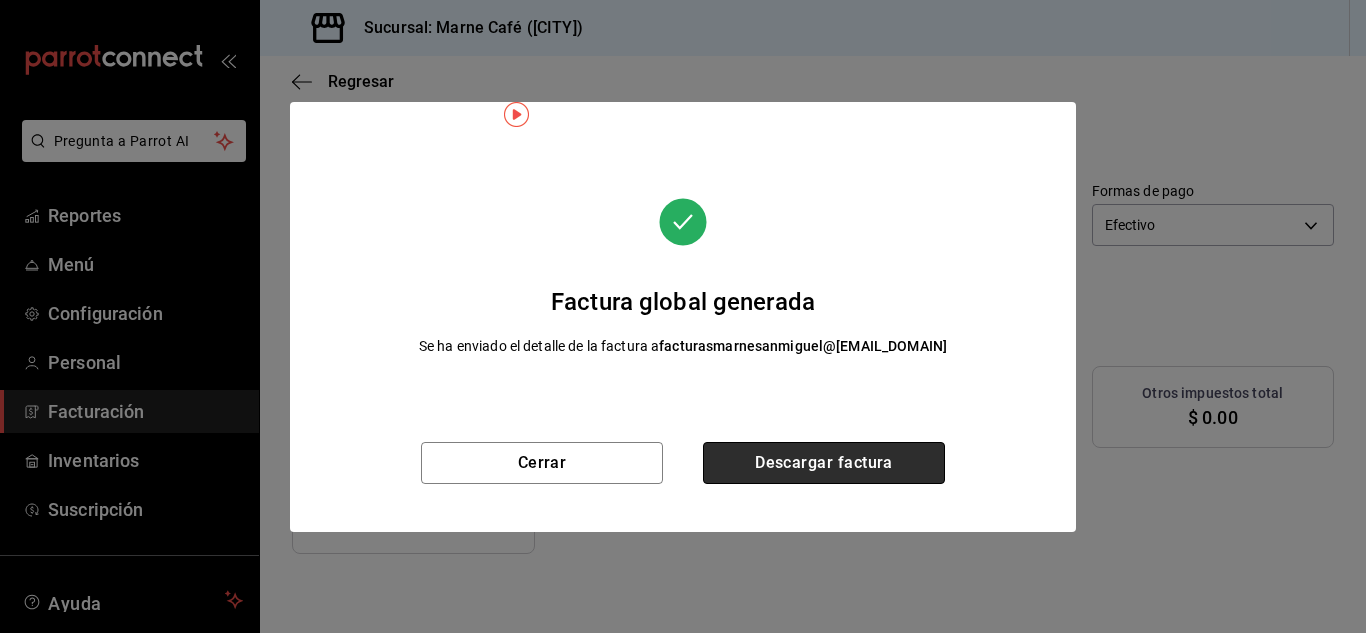 click on "Descargar factura" at bounding box center [824, 463] 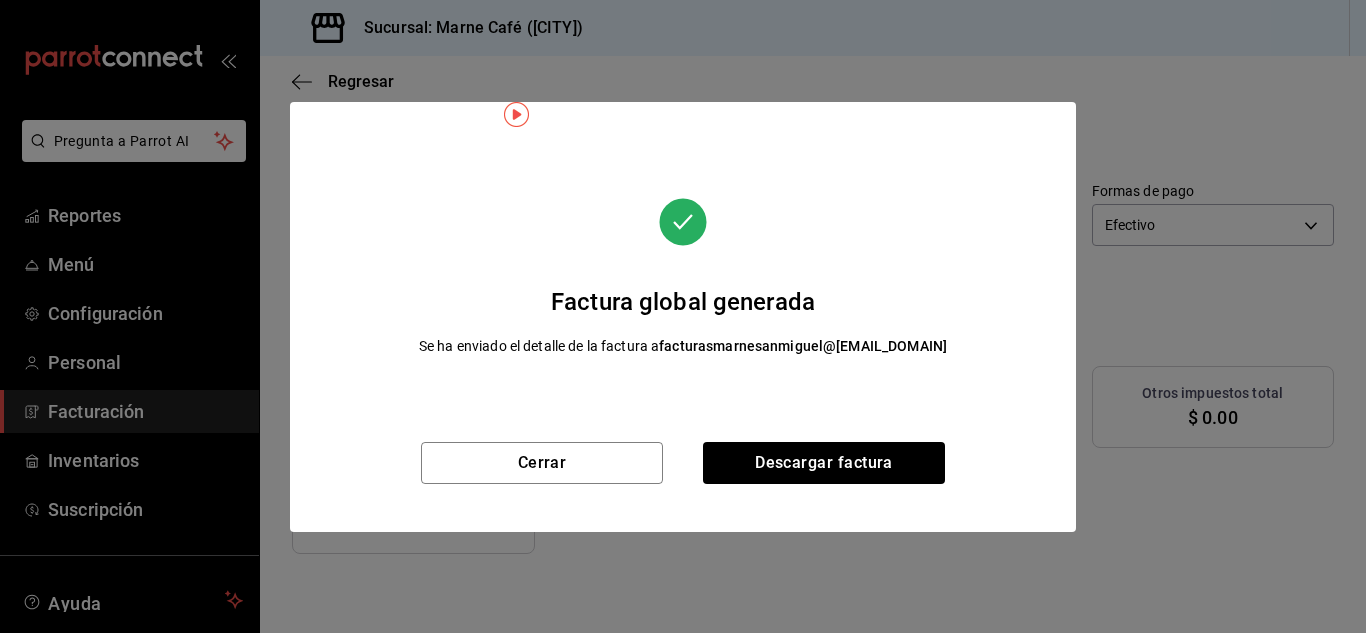 click on "Factura global generada Se ha enviado el detalle de la factura a  facturasmarnesanmiguel@example.com" at bounding box center [683, 272] 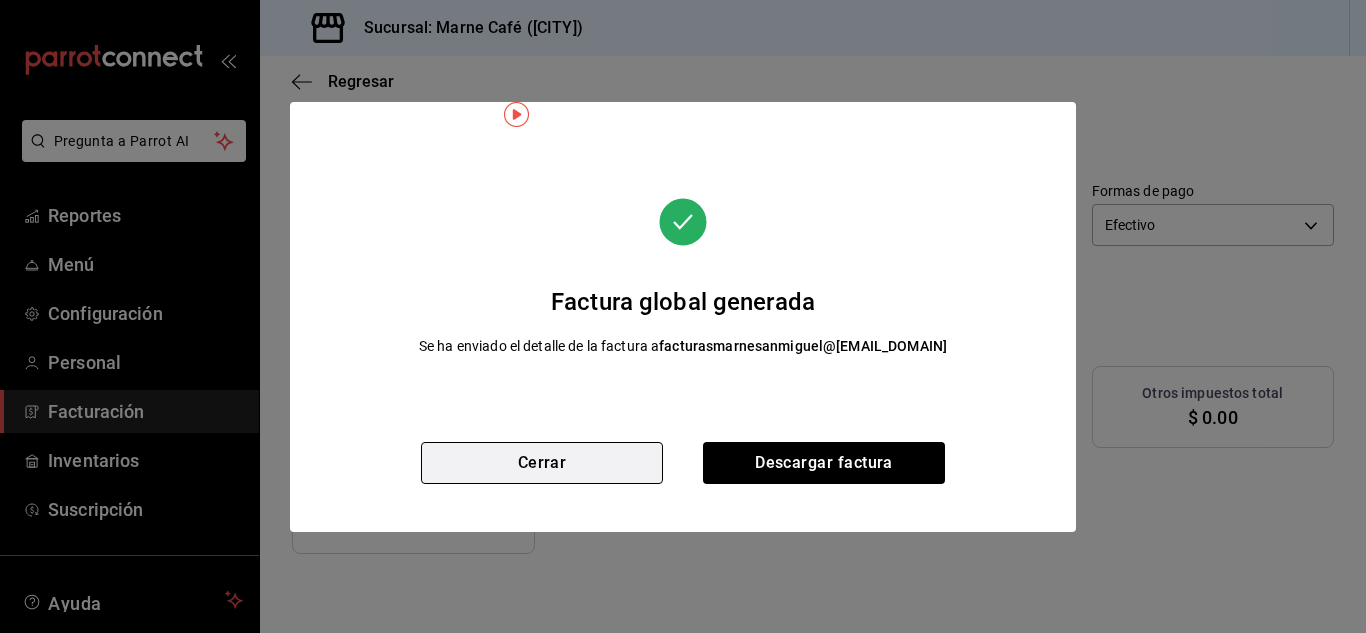 click on "Cerrar" at bounding box center [542, 463] 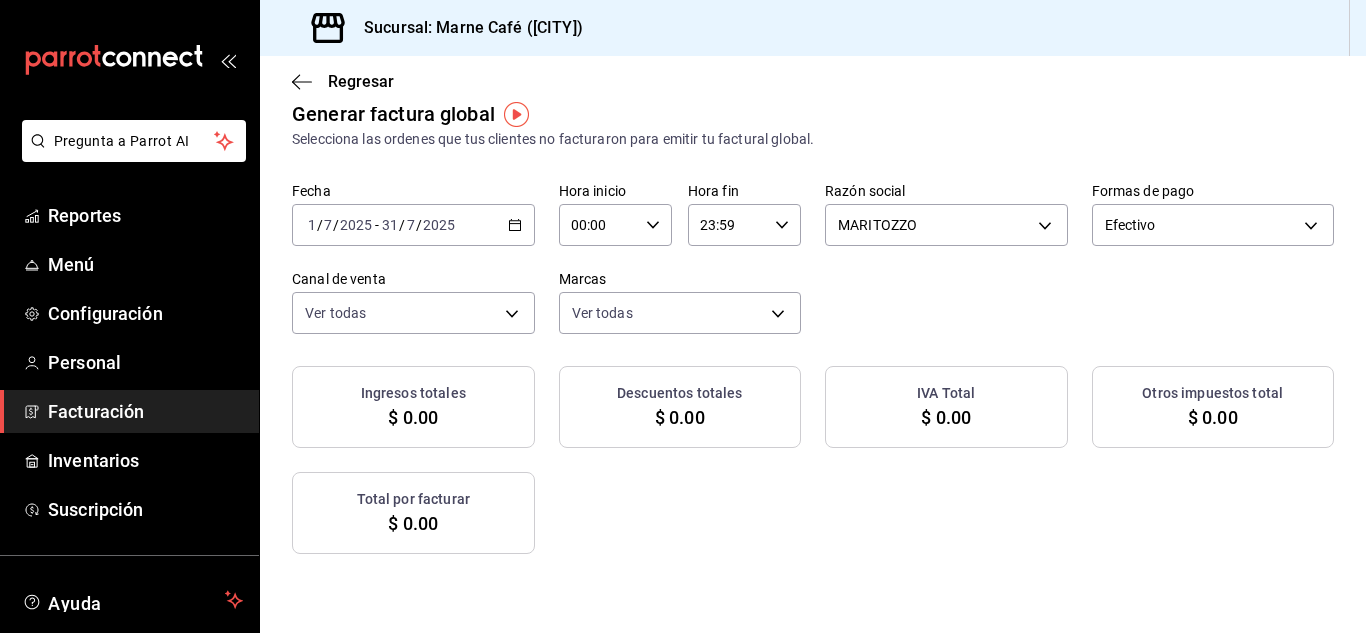 click 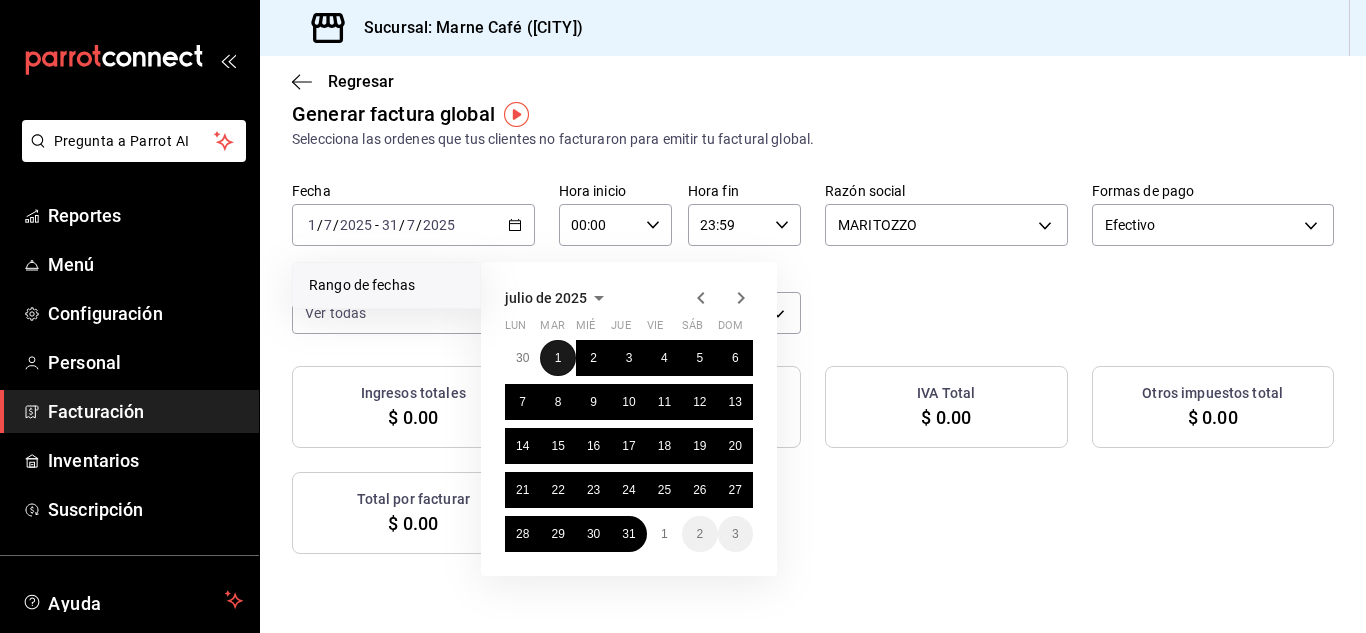 click on "1" at bounding box center [558, 358] 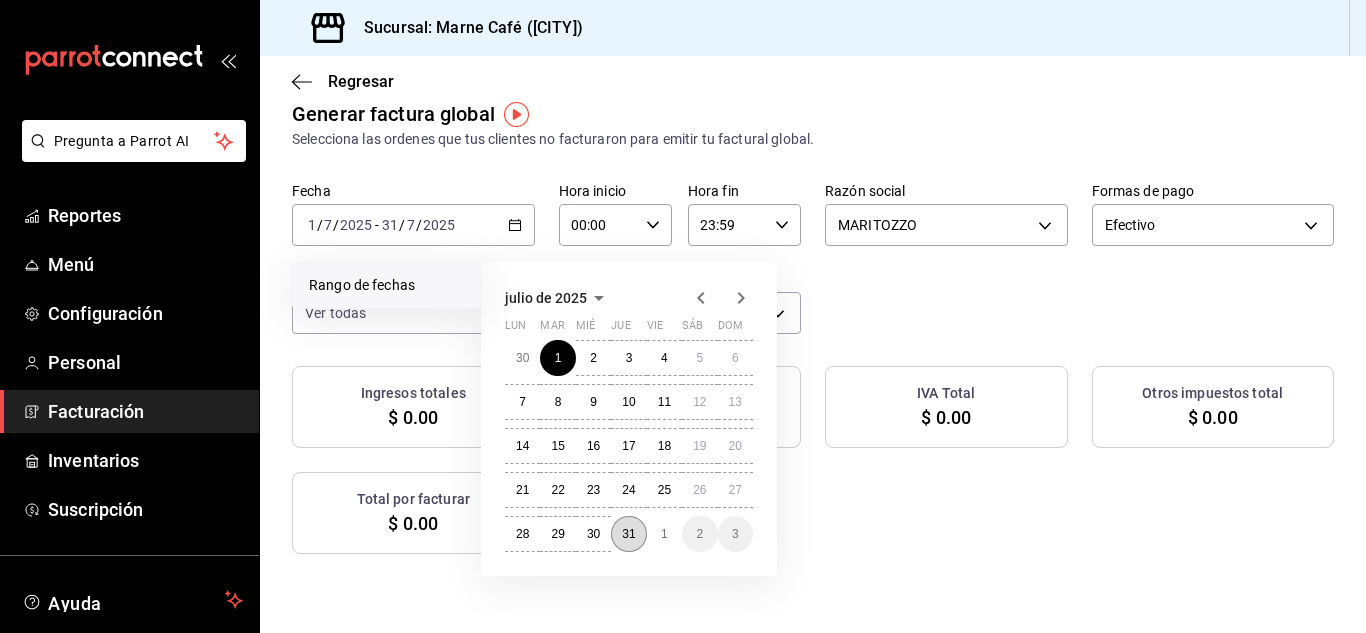 click on "31" at bounding box center (628, 534) 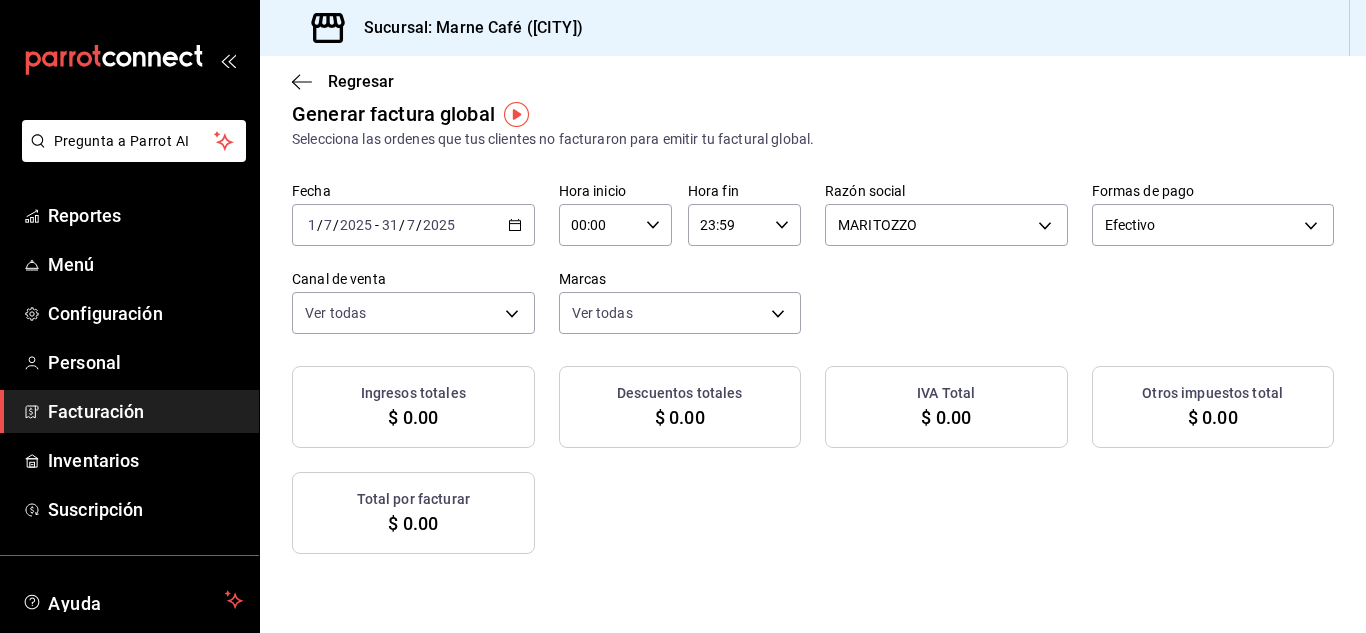 click 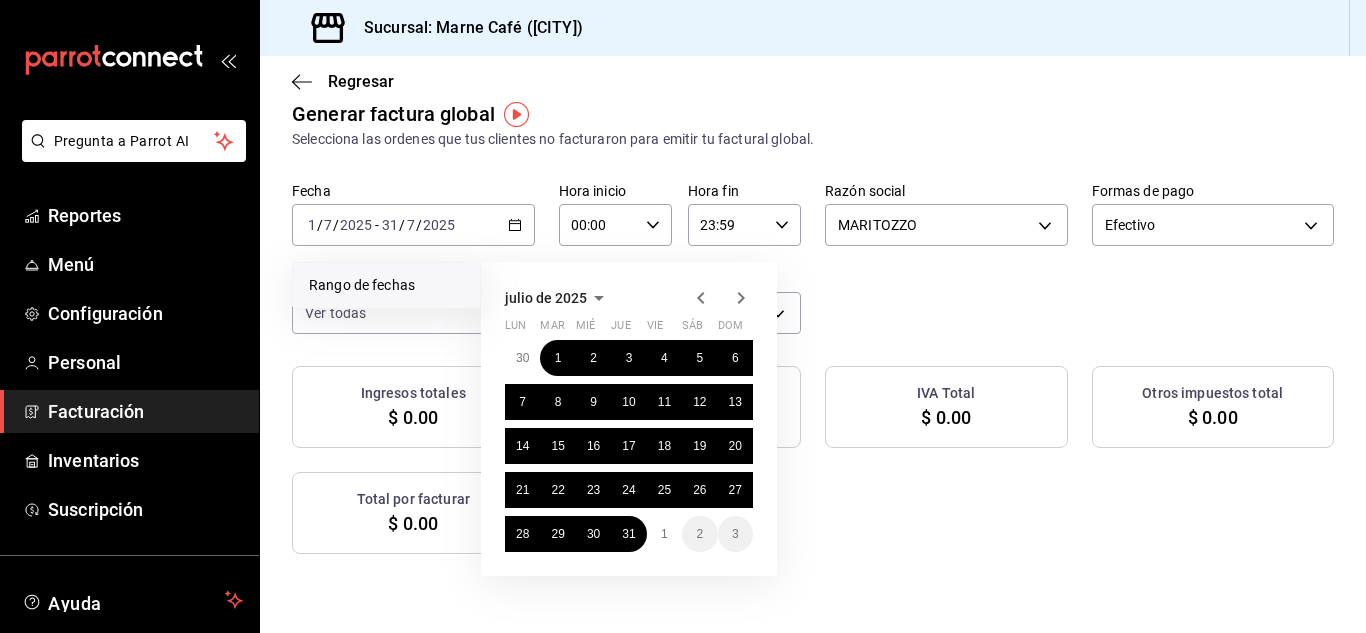 click on "julio de 2025 lun mar mié jue vie sáb dom 30 1 2 3 4 5 6 7 8 9 10 11 12 13 14 15 16 17 18 19 20 21 22 23 24 25 26 27 28 29 30 31 1 2 3" at bounding box center [656, 411] 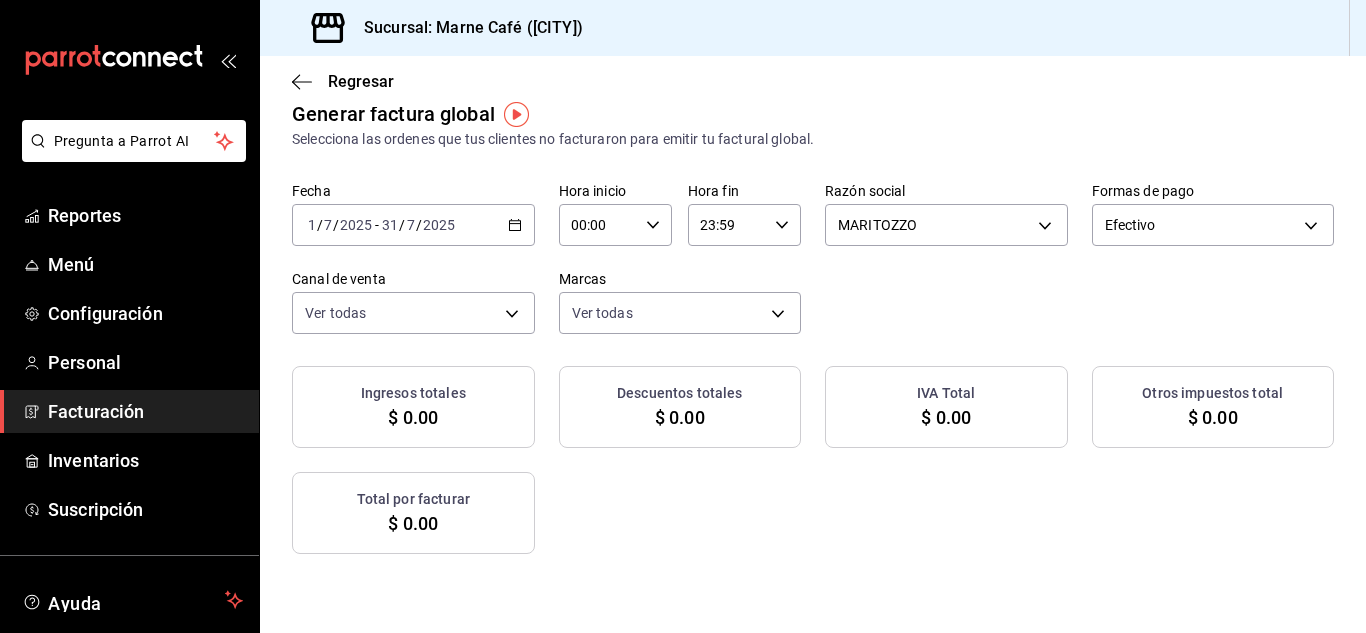 click on "Generar factura global Selecciona las ordenes que tus clientes no facturaron para emitir tu factural global. Fecha [DATE] [DATE] - [DATE] Hora inicio 00:00 Hora inicio Hora fin 23:59 Hora fin Razón social MARITOZZO [UUID] Formas de pago Efectivo CASH Canal de venta Ver todas PARROT,UBER_EATS,RAPPI,DIDI_FOOD,ONLINE Marcas Ver todas [UUID] Ingresos totales $ 0.00 Descuentos totales $ 0.00 IVA Total $ 0.00 Otros impuestos total $ 0.00 Total por facturar $ 0.00" at bounding box center (813, 326) 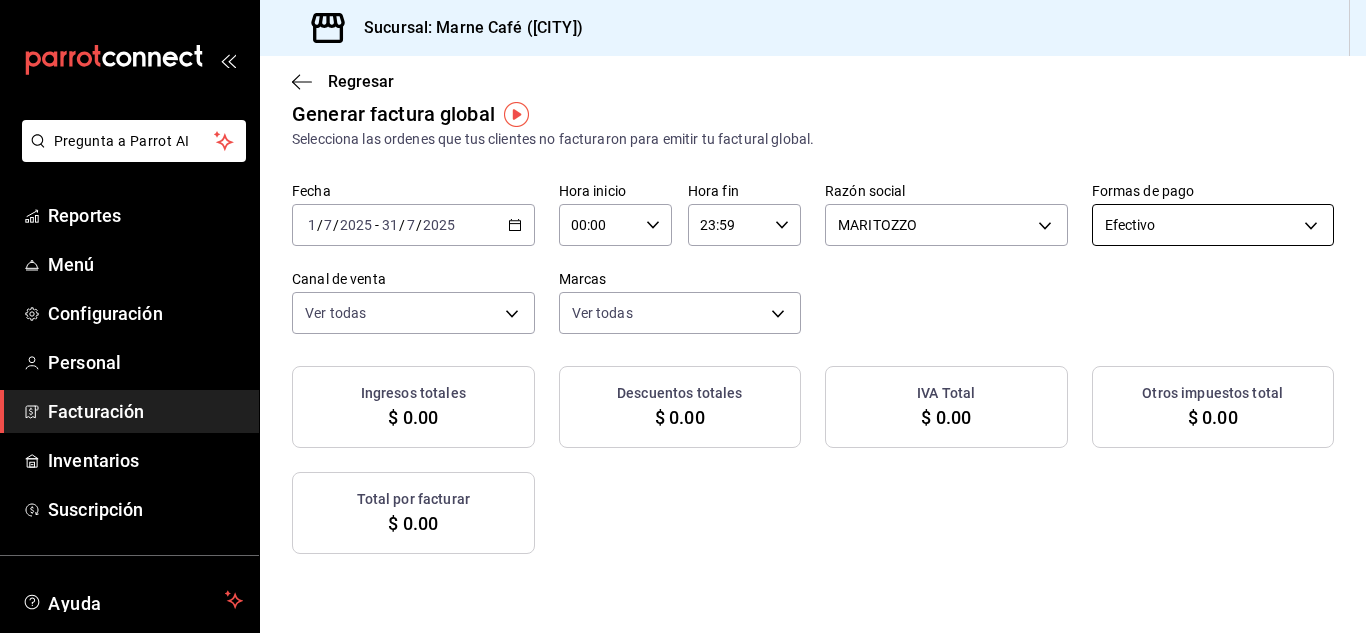 click on "Pregunta a Parrot AI Reportes   Menú   Configuración   Personal   Facturación   Inventarios   Suscripción   Ayuda Recomienda Parrot   Administracion Marne Cafe   Sugerir nueva función   Sucursal: Marne Café ([CITY]) Regresar Generar factura global Selecciona las ordenes que tus clientes no facturaron para emitir tu factural global. Fecha 2025-07-01 1 / 7 / 2025 - 2025-07-31 31 / 7 / 2025 Hora inicio 00:00 Hora inicio Hora fin 23:59 Hora fin Razón social MARITOZZO [UUID] Formas de pago Efectivo CASH Canal de venta Ver todas PARROT,UBER_EATS,RAPPI,DIDI_FOOD,ONLINE Marcas Ver todas [UUID] Ingresos totales $ 0.00 Descuentos totales $ 0.00 IVA Total $ 0.00 Otros impuestos total $ 0.00 Total por facturar $ 0.00 No hay información que mostrar GANA 1 MES GRATIS EN TU SUSCRIPCIÓN AQUÍ Ver video tutorial Ir a video Pregunta a Parrot AI Reportes   Menú   Configuración   Personal   Facturación   Inventarios   Suscripción   Ayuda Recomienda Parrot" at bounding box center [683, 316] 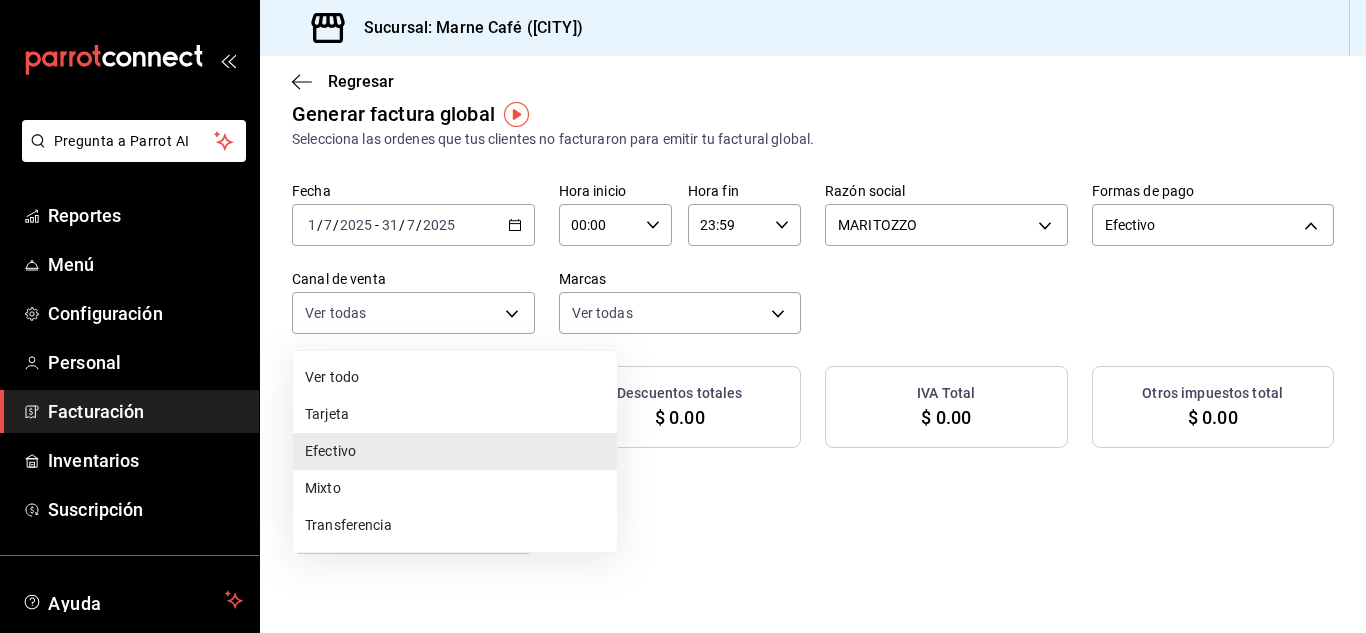 click on "Mixto" at bounding box center [455, 488] 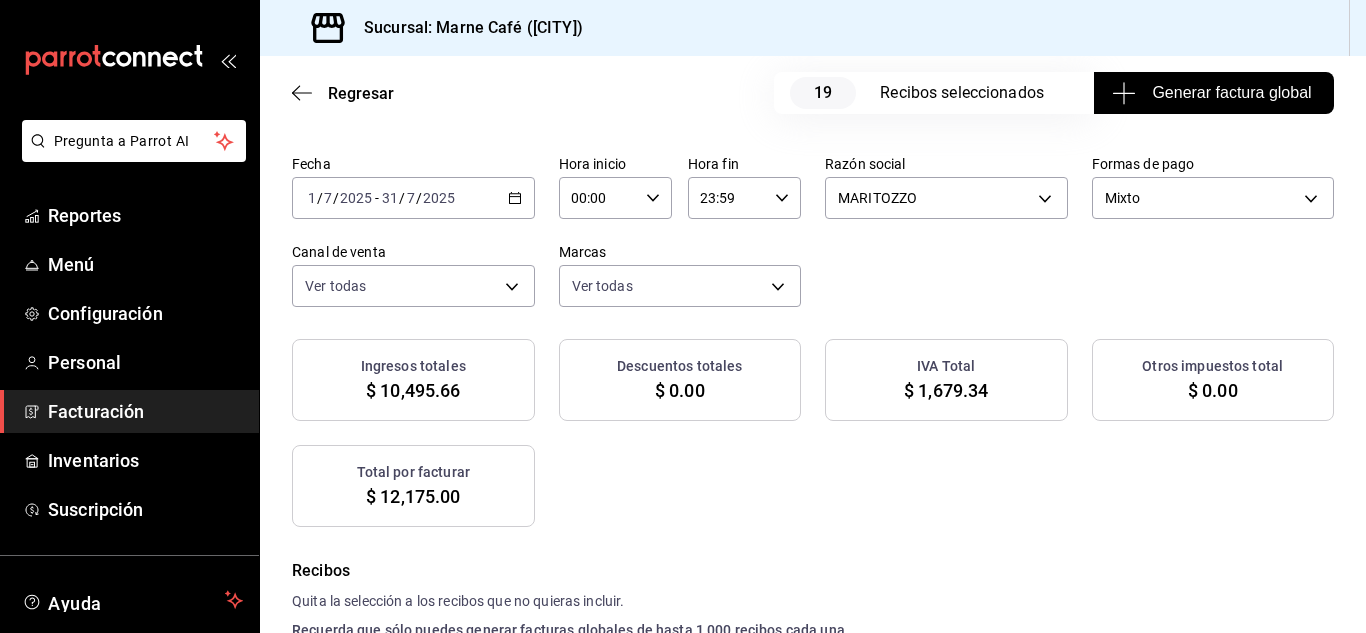 scroll, scrollTop: 0, scrollLeft: 0, axis: both 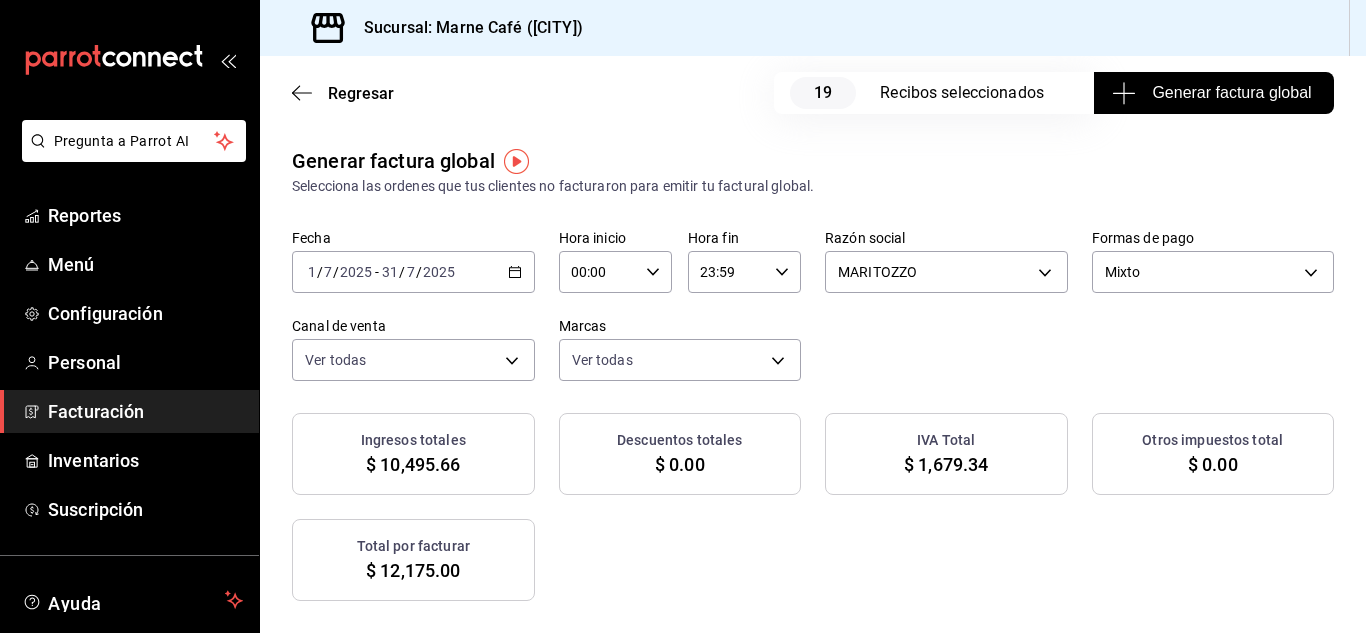 click on "Generar factura global" at bounding box center (1213, 93) 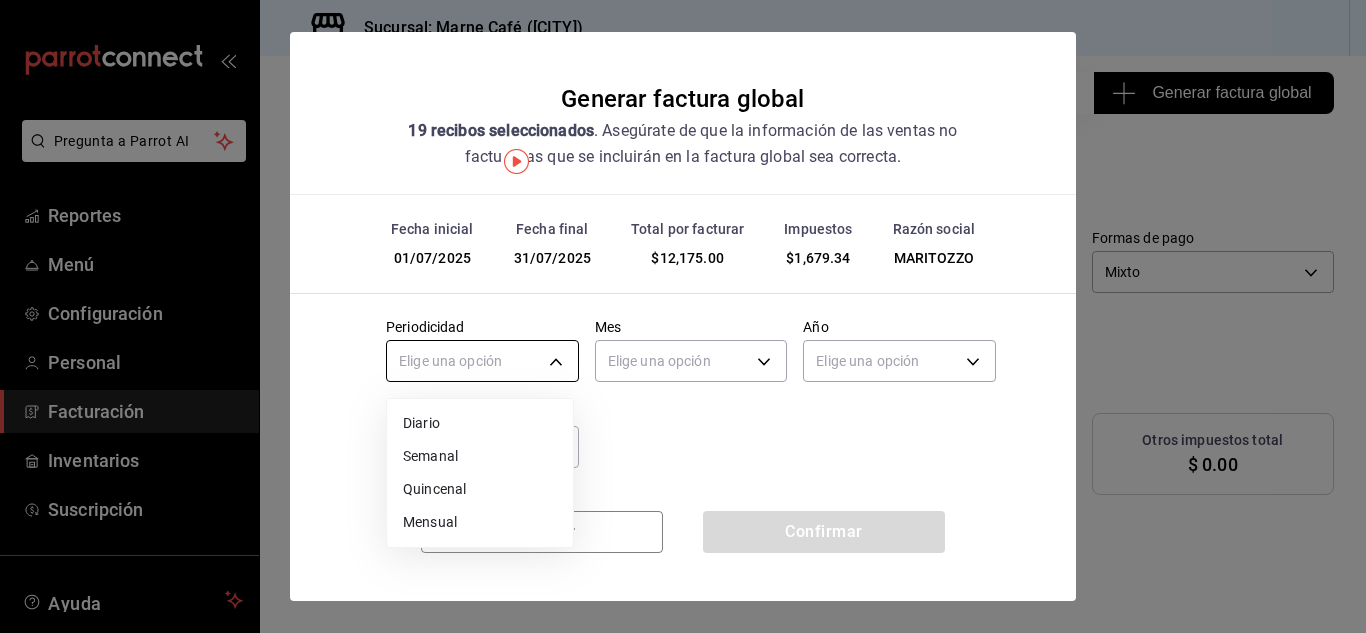 click on "Pregunta a Parrot AI Reportes   Menú   Configuración   Personal   Facturación   Inventarios   Suscripción   Ayuda Recomienda Parrot   Administracion Marne Cafe   Sugerir nueva función   Sucursal: Marne Café ([CITY]) Regresar 19 Recibos seleccionados Generar factura global Generar factura global Selecciona las ordenes que tus clientes no facturaron para emitir tu factural global. Fecha 2025-07-01 1 / 7 / 2025 - 2025-07-31 31 / 7 / 2025 Hora inicio 00:00 Hora inicio Hora fin 23:59 Hora fin Razón social MARITOZZO [UUID] Formas de pago Mixto MIXED Canal de venta Ver todas PARROT,UBER_EATS,RAPPI,DIDI_FOOD,ONLINE Marcas Ver todas [UUID] Ingresos totales $ 10,495.66 Descuentos totales $ 0.00 IVA Total $ 1,679.34 Otros impuestos total $ 0.00 Total por facturar $ 12,175.00 Recibos Quita la selección a los recibos que no quieras incluir. Recuerda que sólo puedes generar facturas globales de hasta 1,000 recibos cada una. Fecha # de recibo Tipo de pago" at bounding box center [683, 316] 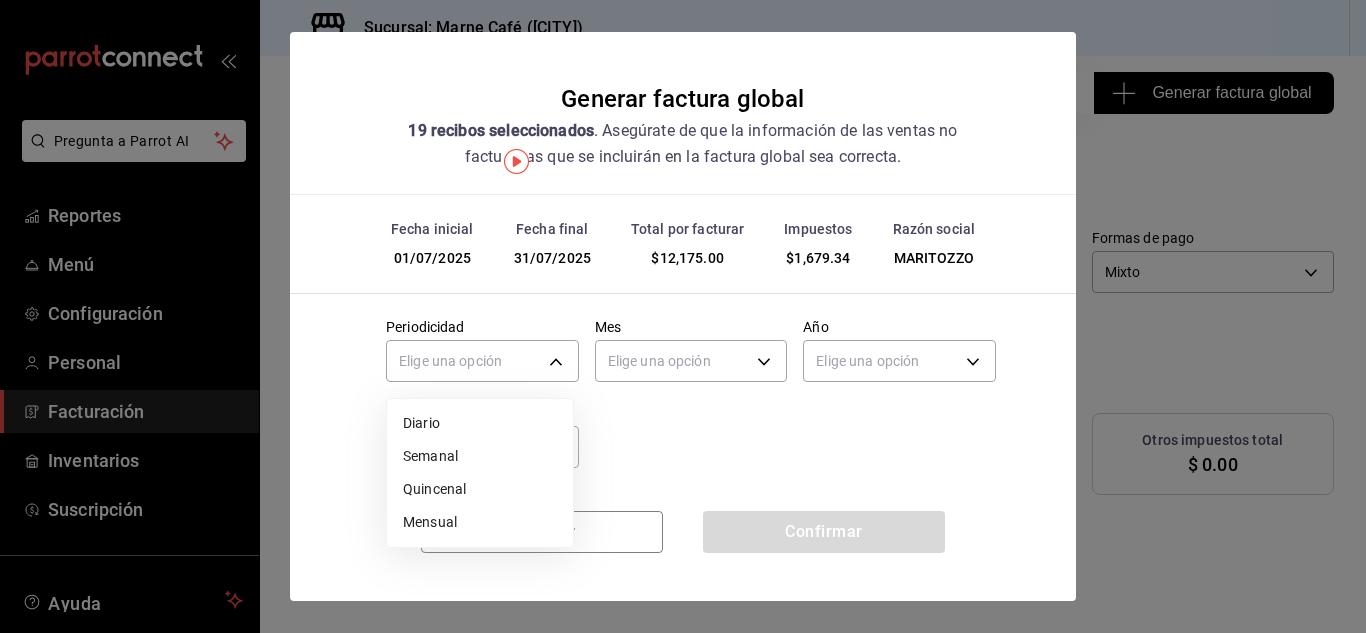 click on "Mensual" at bounding box center [480, 522] 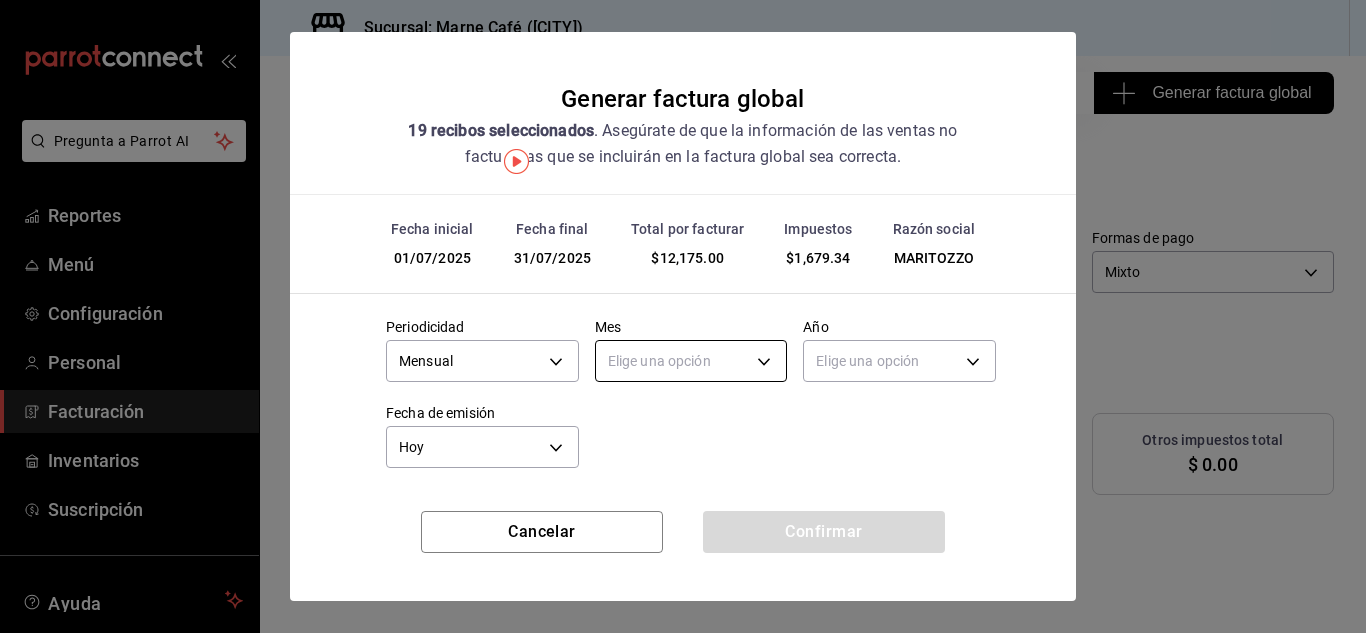 click on "Pregunta a Parrot AI Reportes   Menú   Configuración   Personal   Facturación   Inventarios   Suscripción   Ayuda Recomienda Parrot   Administracion Marne Cafe   Sugerir nueva función   Sucursal: Marne Café ([CITY]) Regresar 19 Recibos seleccionados Generar factura global Generar factura global Selecciona las ordenes que tus clientes no facturaron para emitir tu factural global. Fecha 2025-07-01 1 / 7 / 2025 - 2025-07-31 31 / 7 / 2025 Hora inicio 00:00 Hora inicio Hora fin 23:59 Hora fin Razón social MARITOZZO [UUID] Formas de pago Mixto MIXED Canal de venta Ver todas PARROT,UBER_EATS,RAPPI,DIDI_FOOD,ONLINE Marcas Ver todas [UUID] Ingresos totales $ 10,495.66 Descuentos totales $ 0.00 IVA Total $ 1,679.34 Otros impuestos total $ 0.00 Total por facturar $ 12,175.00 Recibos Quita la selección a los recibos que no quieras incluir. Recuerda que sólo puedes generar facturas globales de hasta 1,000 recibos cada una. Fecha # de recibo Tipo de pago" at bounding box center [683, 316] 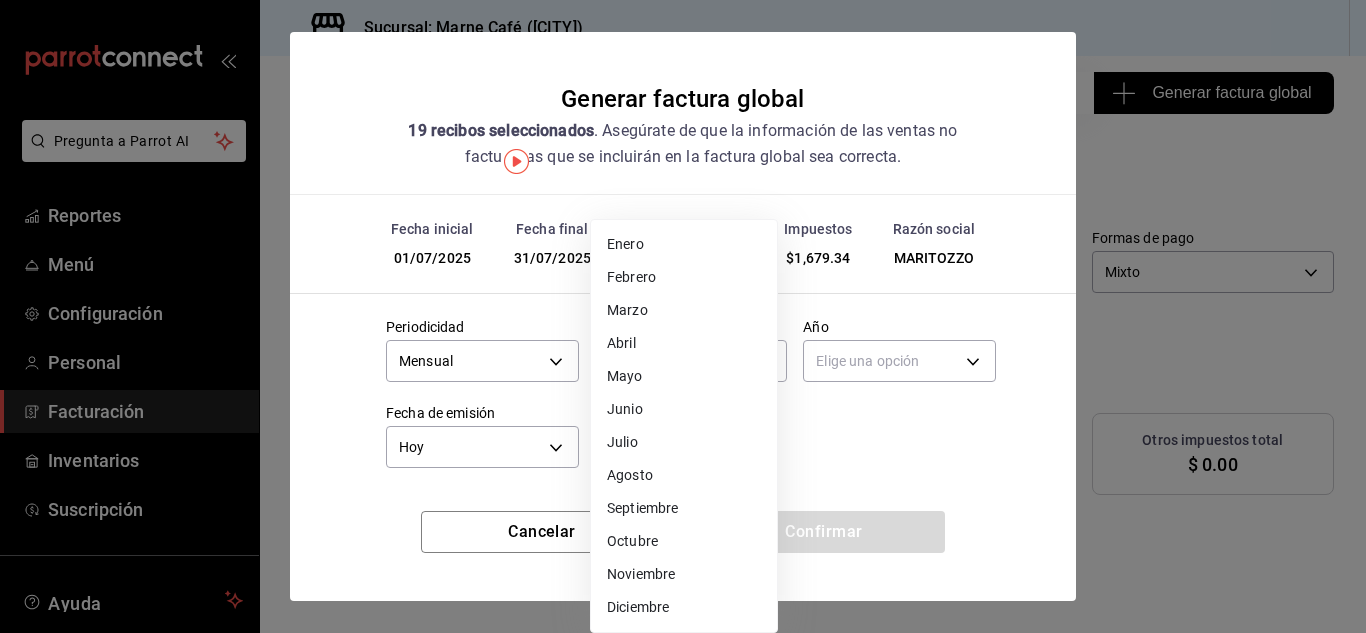 click on "Julio" at bounding box center [684, 442] 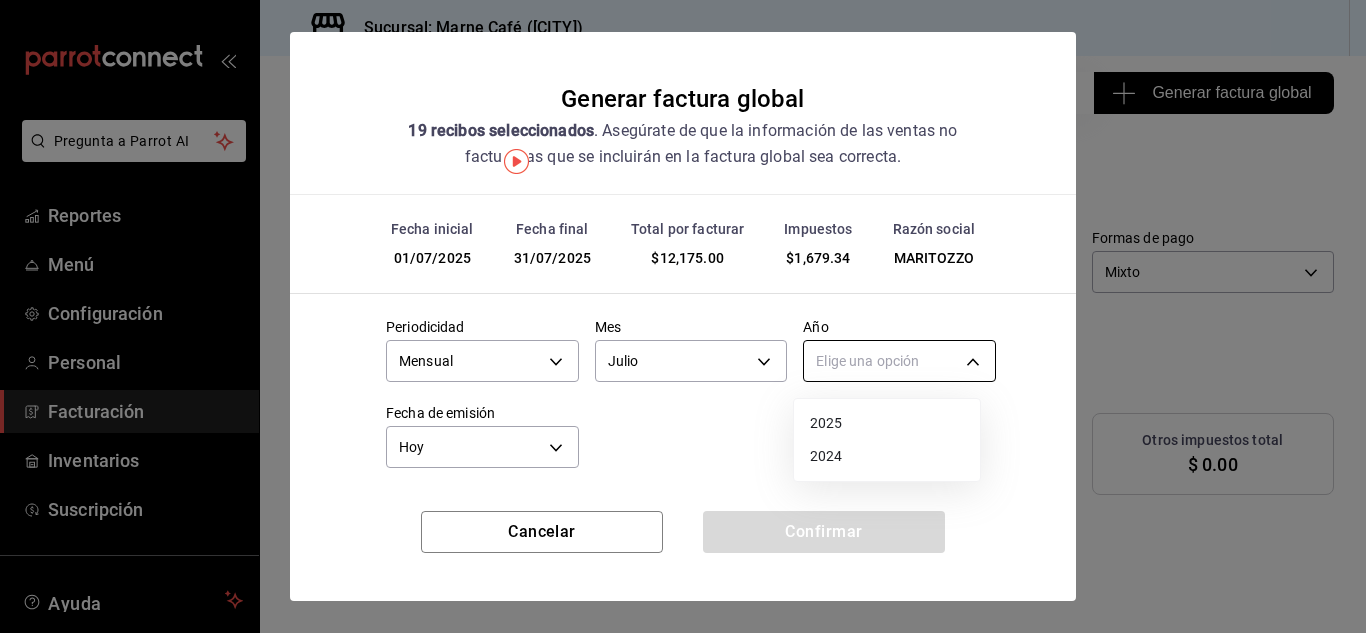 click on "Pregunta a Parrot AI Reportes   Menú   Configuración   Personal   Facturación   Inventarios   Suscripción   Ayuda Recomienda Parrot   Administracion Marne Cafe   Sugerir nueva función   Sucursal: Marne Café ([CITY]) Regresar 19 Recibos seleccionados Generar factura global Generar factura global Selecciona las ordenes que tus clientes no facturaron para emitir tu factural global. Fecha 2025-07-01 1 / 7 / 2025 - 2025-07-31 31 / 7 / 2025 Hora inicio 00:00 Hora inicio Hora fin 23:59 Hora fin Razón social MARITOZZO [UUID] Formas de pago Mixto MIXED Canal de venta Ver todas PARROT,UBER_EATS,RAPPI,DIDI_FOOD,ONLINE Marcas Ver todas [UUID] Ingresos totales $ 10,495.66 Descuentos totales $ 0.00 IVA Total $ 1,679.34 Otros impuestos total $ 0.00 Total por facturar $ 12,175.00 Recibos Quita la selección a los recibos que no quieras incluir. Recuerda que sólo puedes generar facturas globales de hasta 1,000 recibos cada una. Fecha # de recibo Tipo de pago" at bounding box center [683, 316] 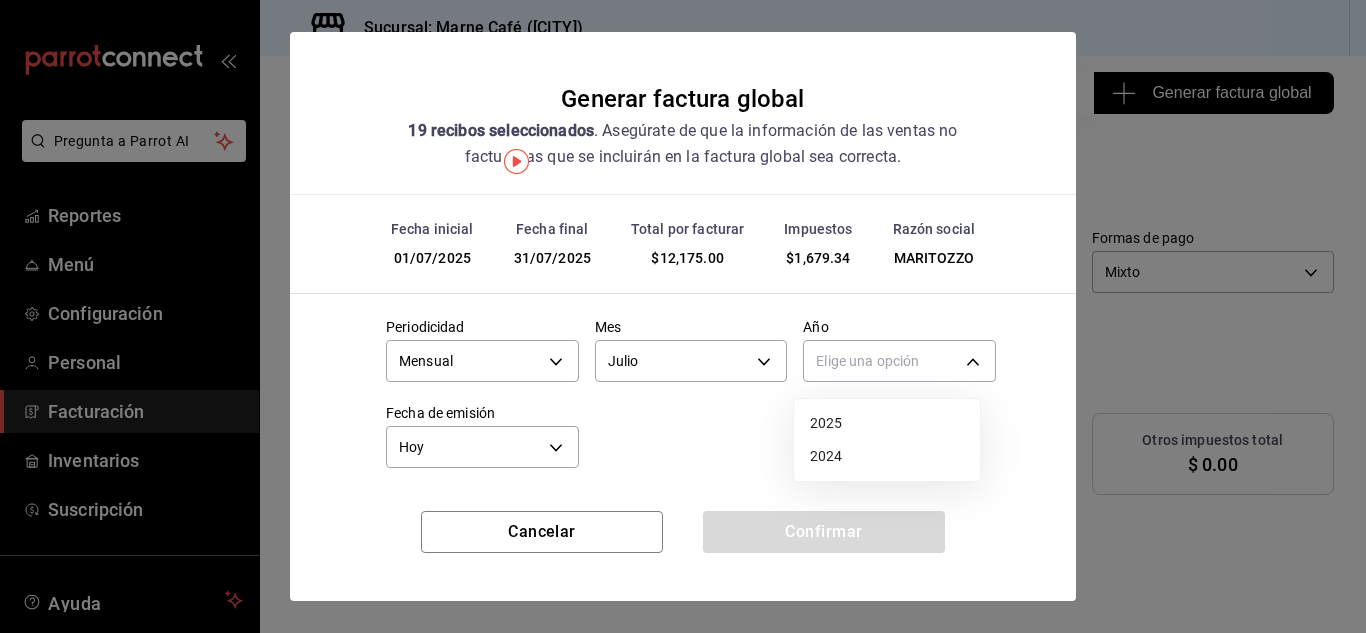 click on "2025" at bounding box center [887, 423] 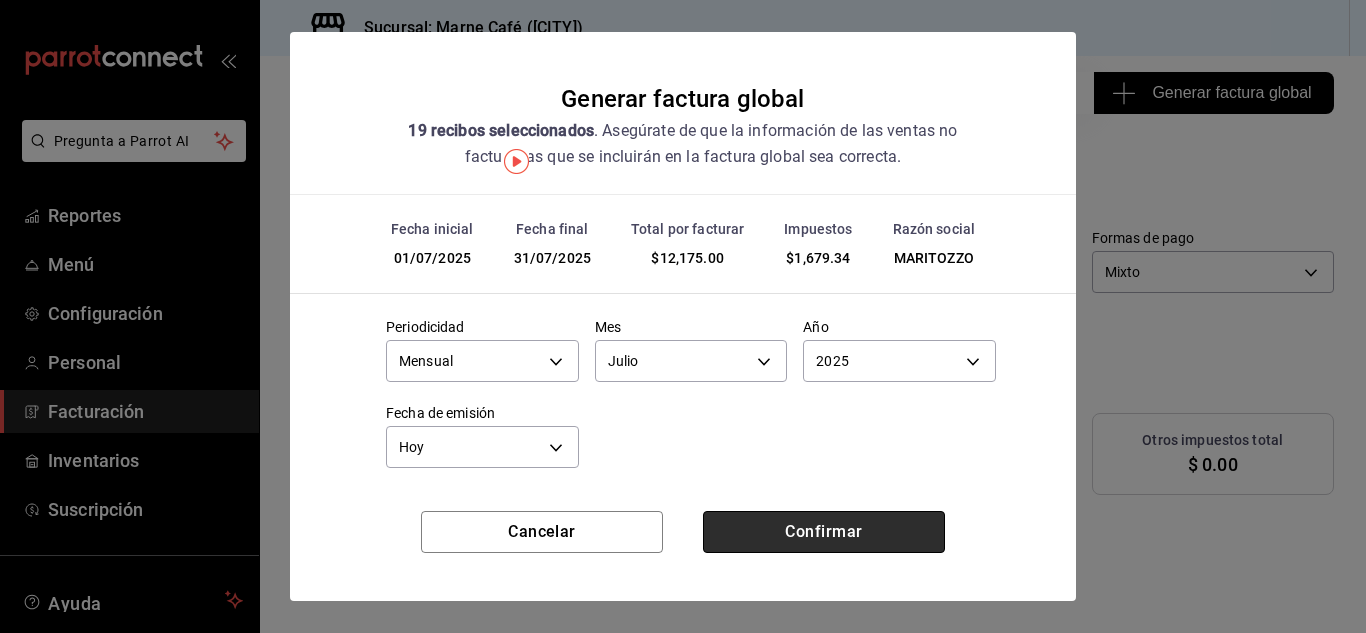 click on "Confirmar" at bounding box center (824, 532) 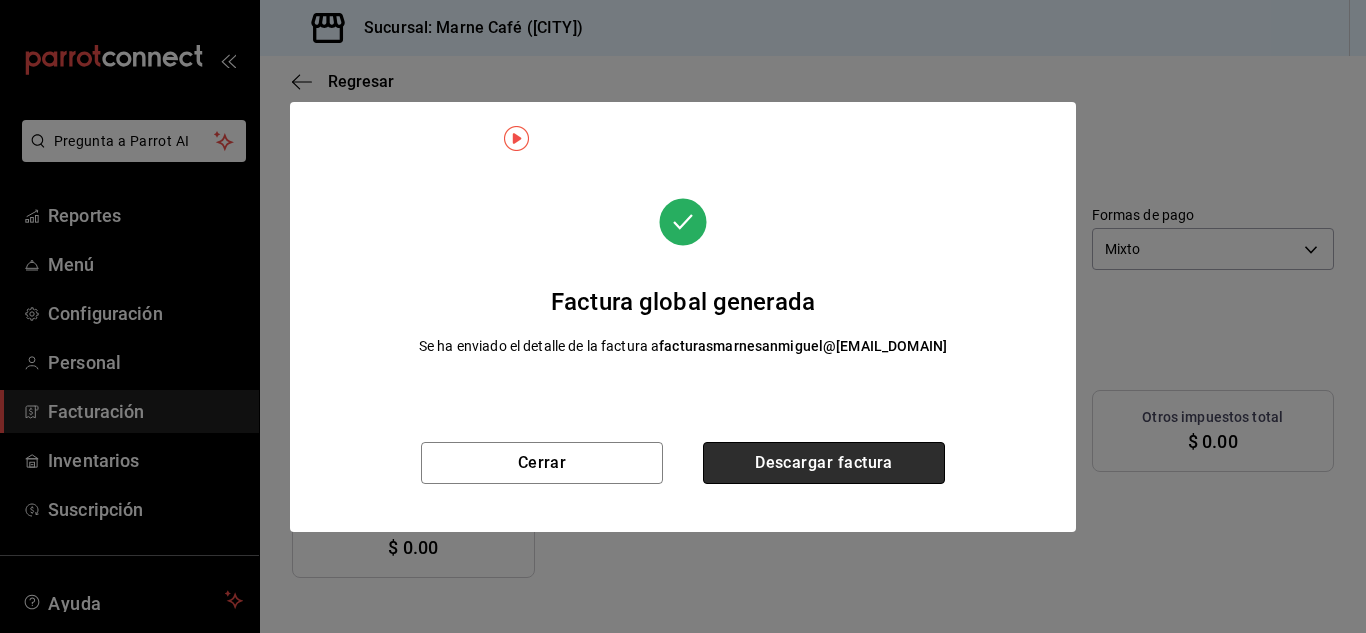 click on "Descargar factura" at bounding box center (824, 463) 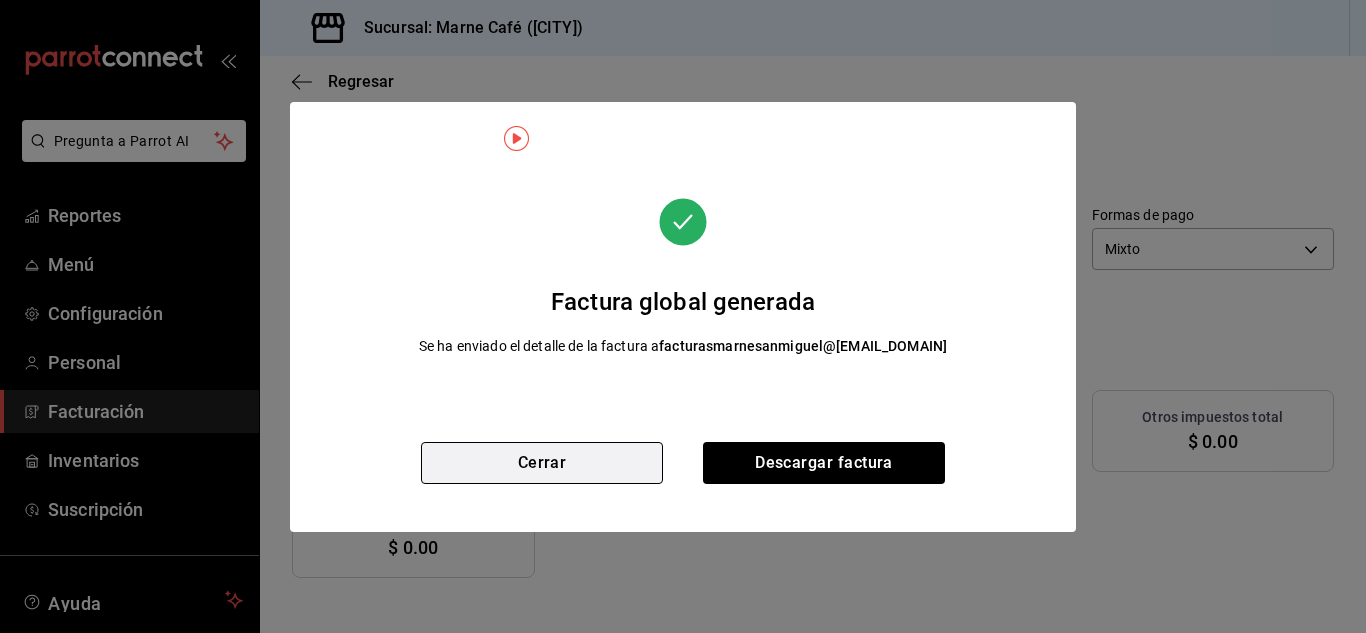 click on "Cerrar" at bounding box center [542, 463] 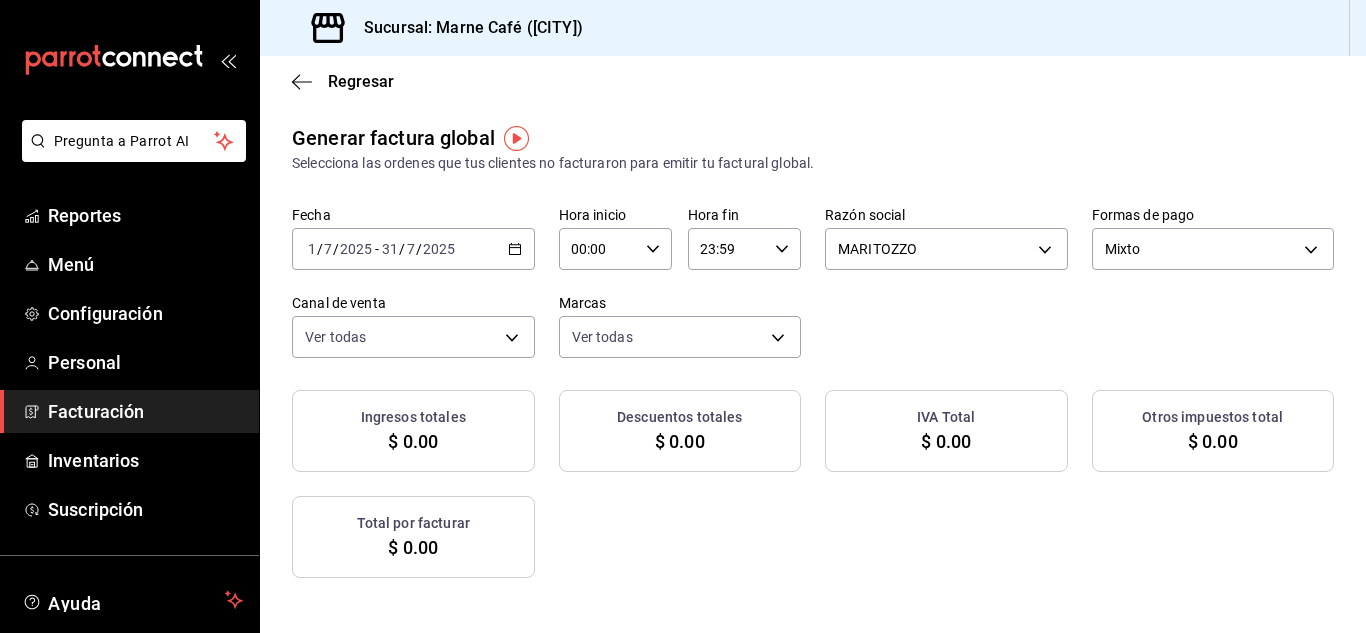 click on "[DATE] [DATE] - [DATE]" at bounding box center [413, 249] 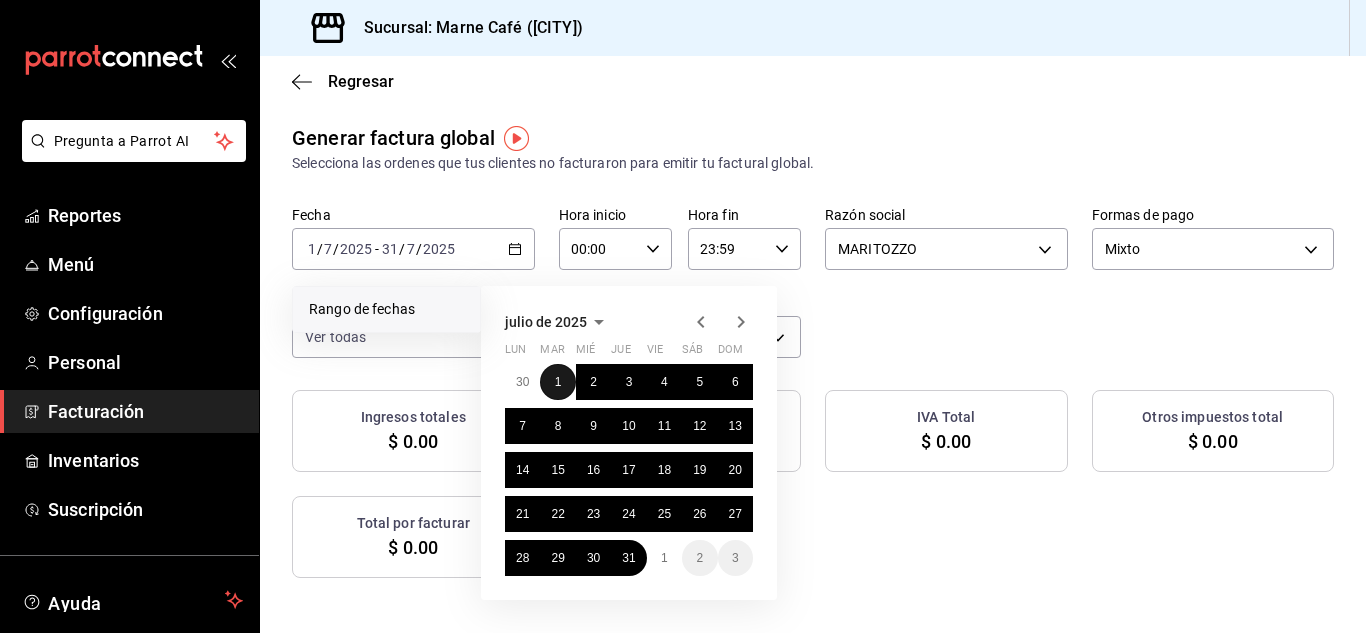 click on "1" at bounding box center [558, 382] 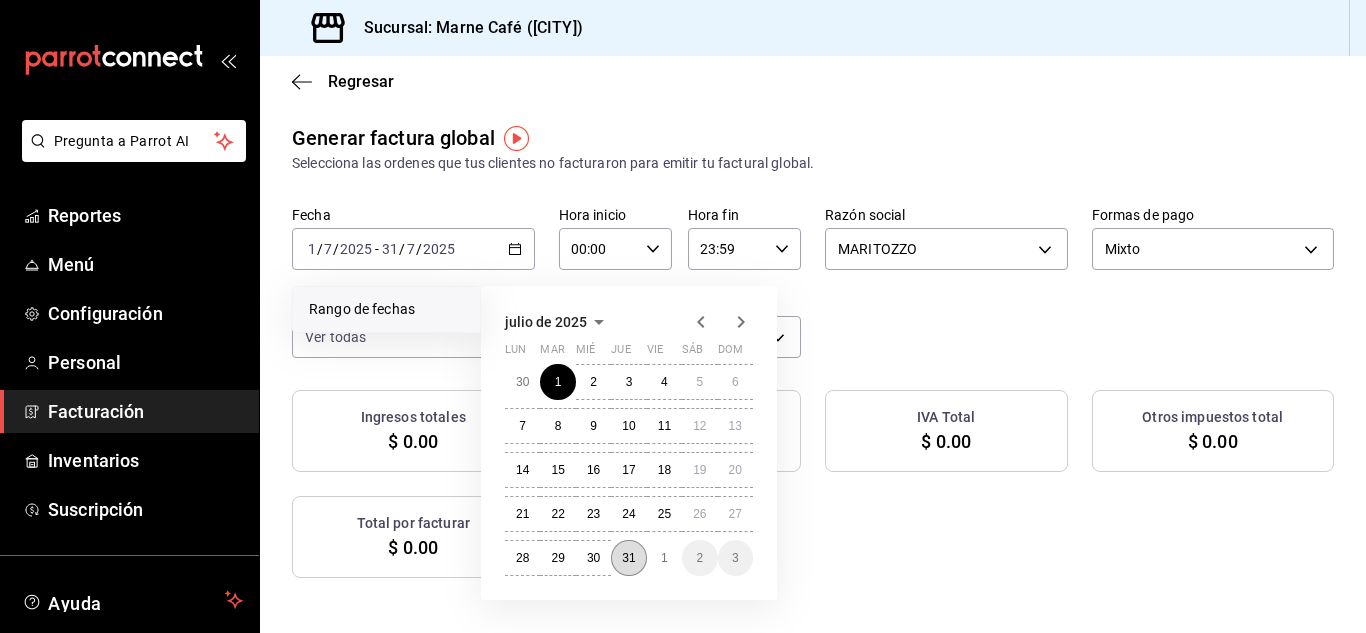 click on "31" at bounding box center [628, 558] 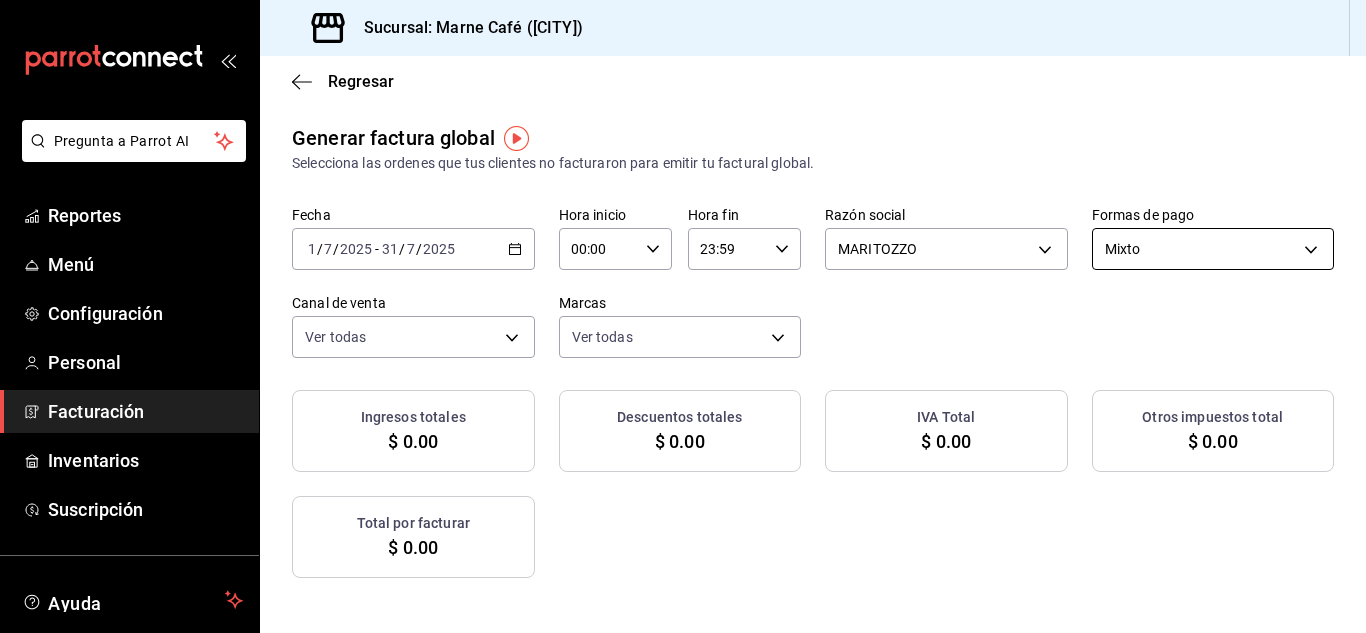 click on "Pregunta a Parrot AI Reportes   Menú   Configuración   Personal   Facturación   Inventarios   Suscripción   Ayuda Recomienda Parrot   Administracion Marne Cafe   Sugerir nueva función   Sucursal: Marne Café ([CITY]) Regresar Generar factura global Selecciona las ordenes que tus clientes no facturaron para emitir tu factural global. Fecha [DATE] [DATE] - [DATE] Hora inicio 00:00 Hora inicio Hora fin 23:59 Hora fin Razón social MARITOZZO [UUID] Formas de pago Mixto MIXED Canal de venta Ver todas PARROT,UBER_EATS,RAPPI,DIDI_FOOD,ONLINE Marcas Ver todas [UUID] Ingresos totales $ 0.00 Descuentos totales $ 0.00 IVA Total $ 0.00 Otros impuestos total $ 0.00 Total por facturar $ 0.00 No hay información que mostrar GANA 1 MES GRATIS EN TU SUSCRIPCIÓN AQUÍ Ver video tutorial Ir a video Pregunta a Parrot AI Reportes   Menú   Configuración   Personal   Facturación   Inventarios   Suscripción   Ayuda Recomienda Parrot" at bounding box center (683, 316) 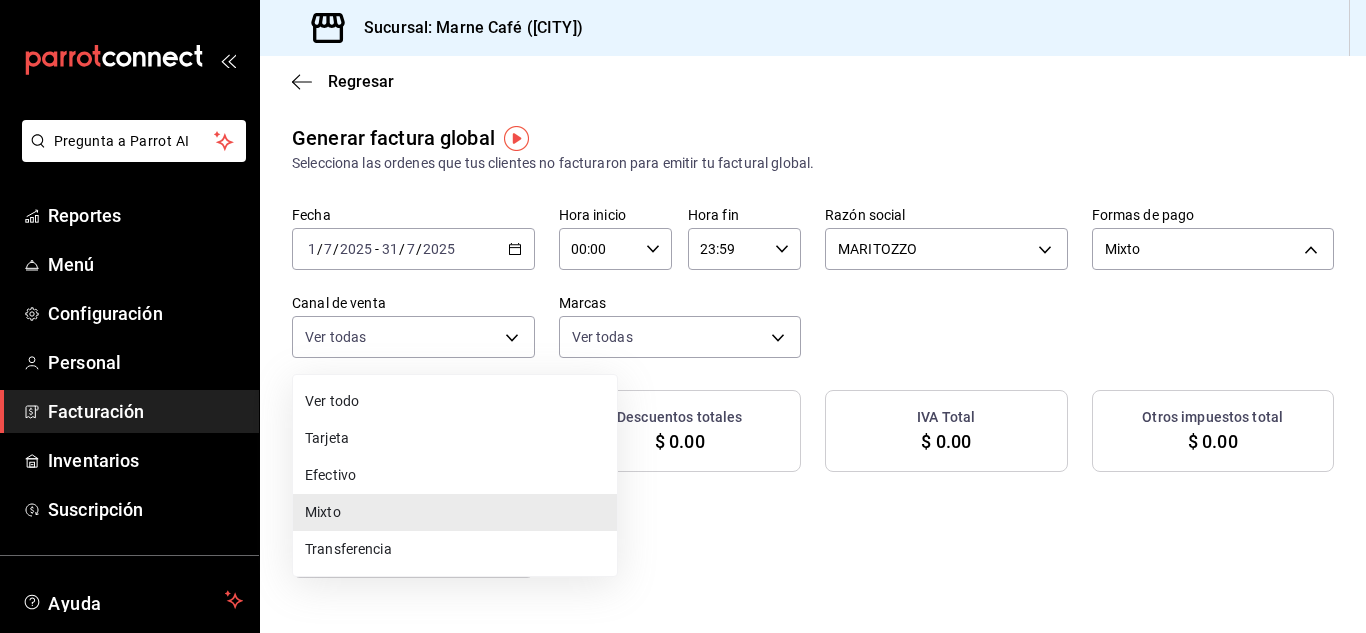click on "Ver todo" at bounding box center [455, 401] 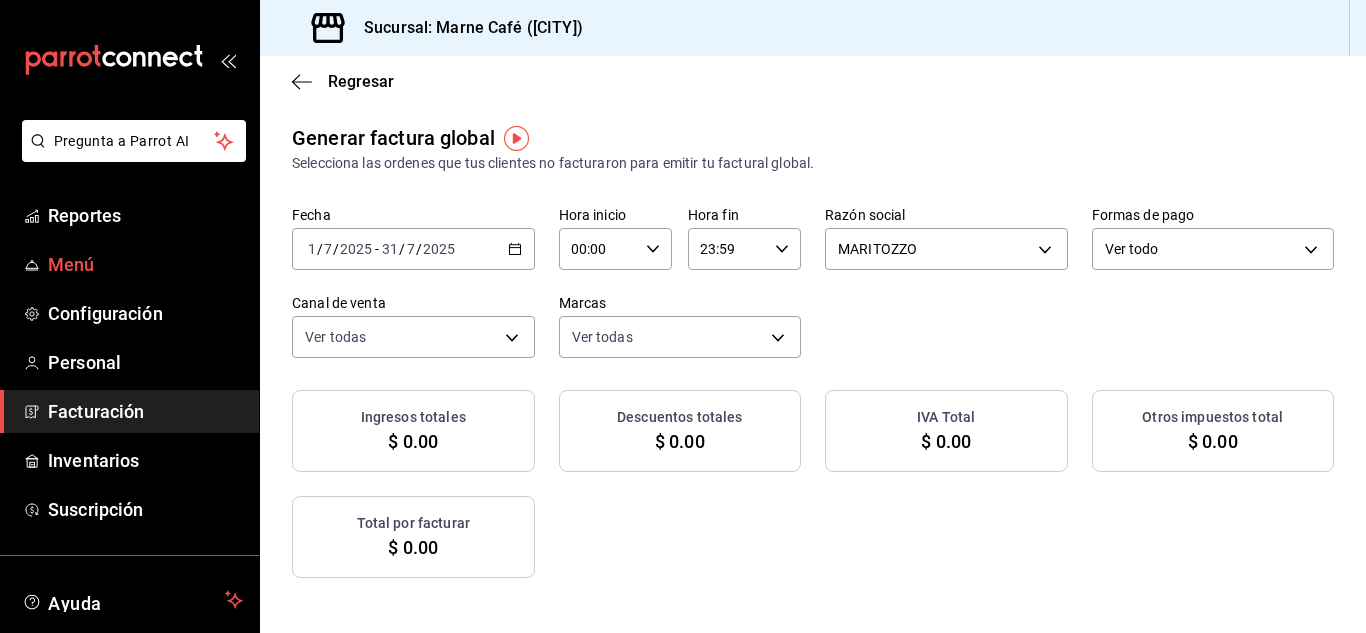 scroll, scrollTop: 1, scrollLeft: 0, axis: vertical 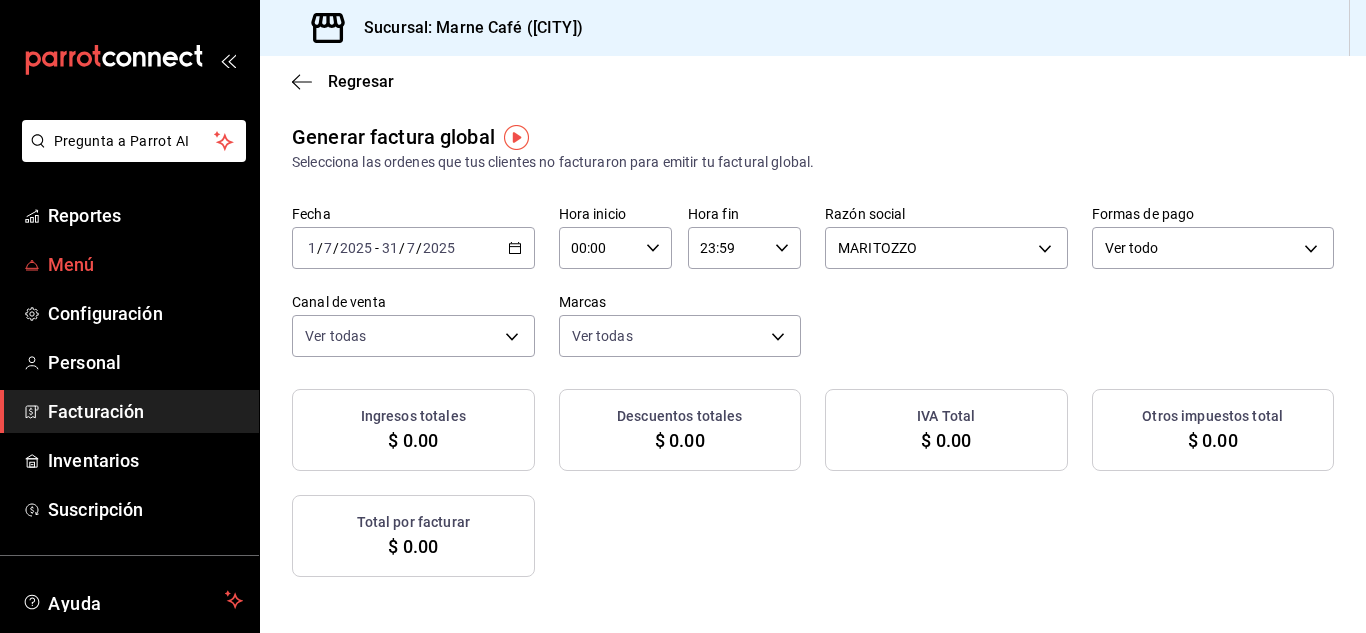 click on "Menú" at bounding box center [145, 264] 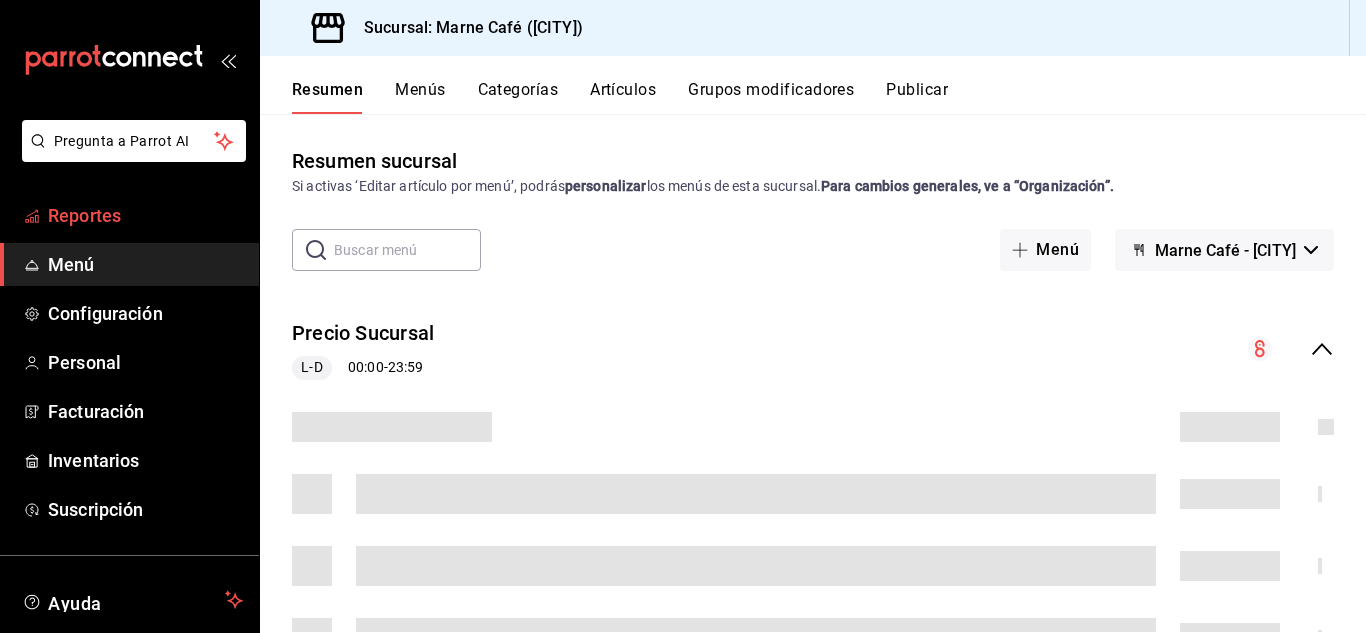 click on "Reportes" at bounding box center (145, 215) 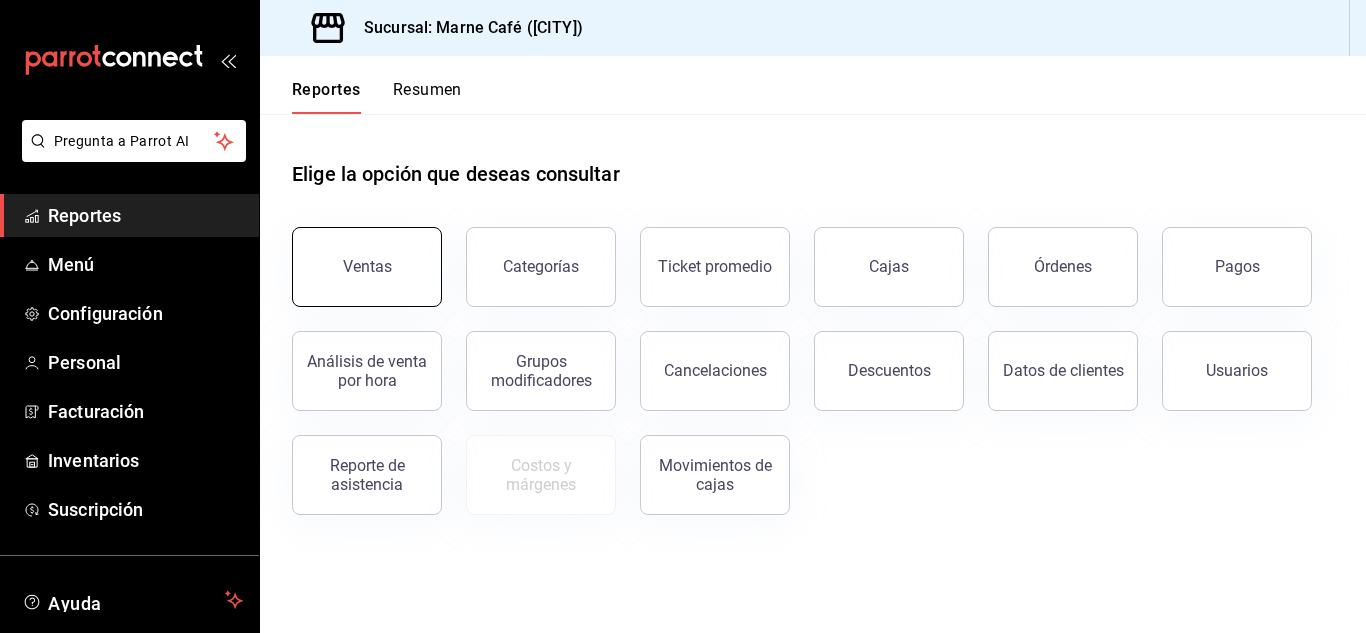 click on "Ventas" at bounding box center (367, 267) 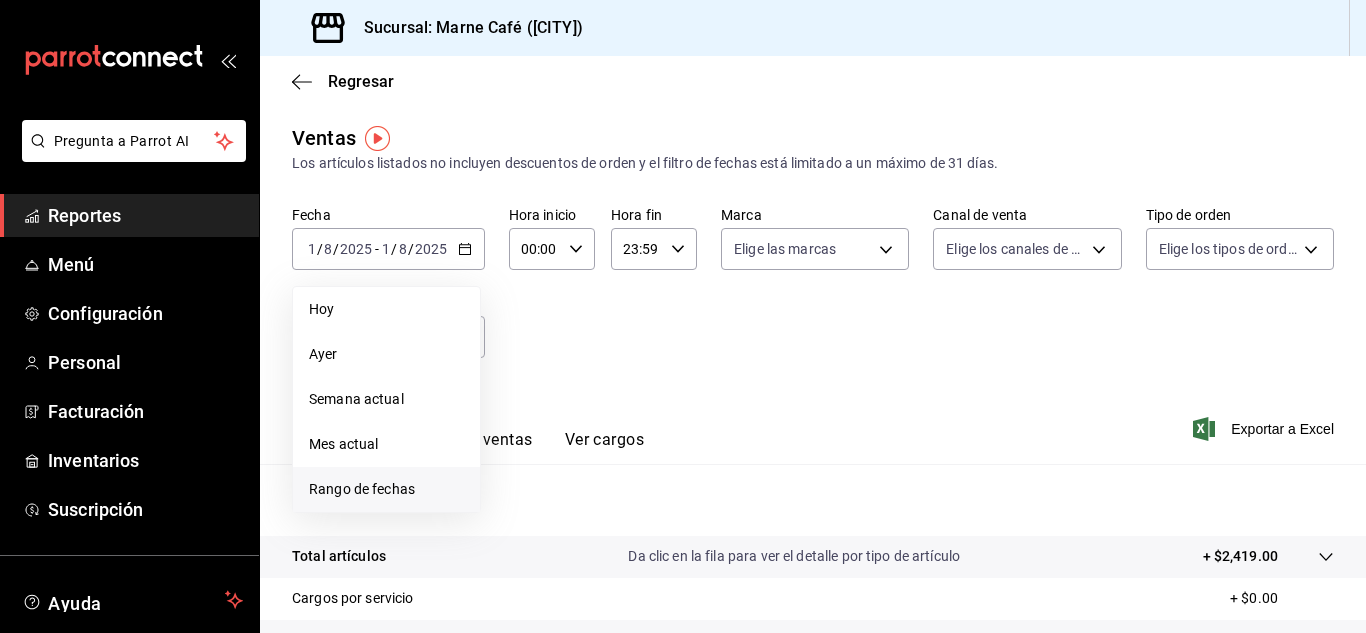 click on "Rango de fechas" at bounding box center [386, 489] 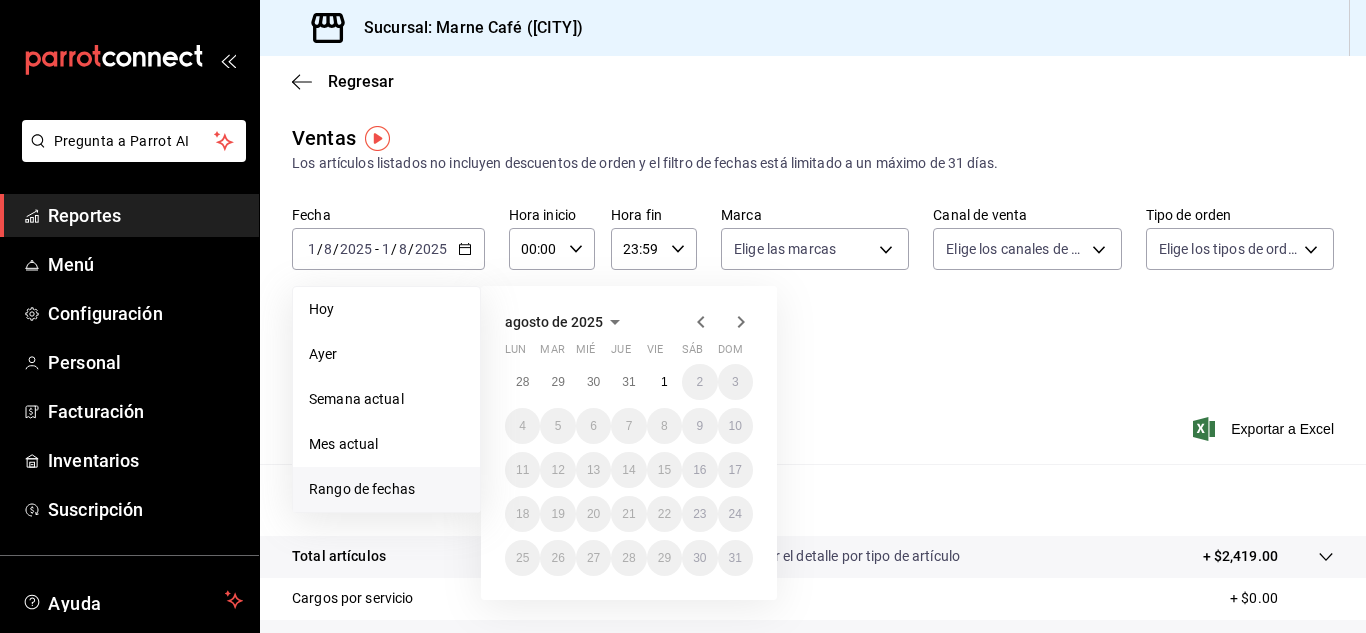click 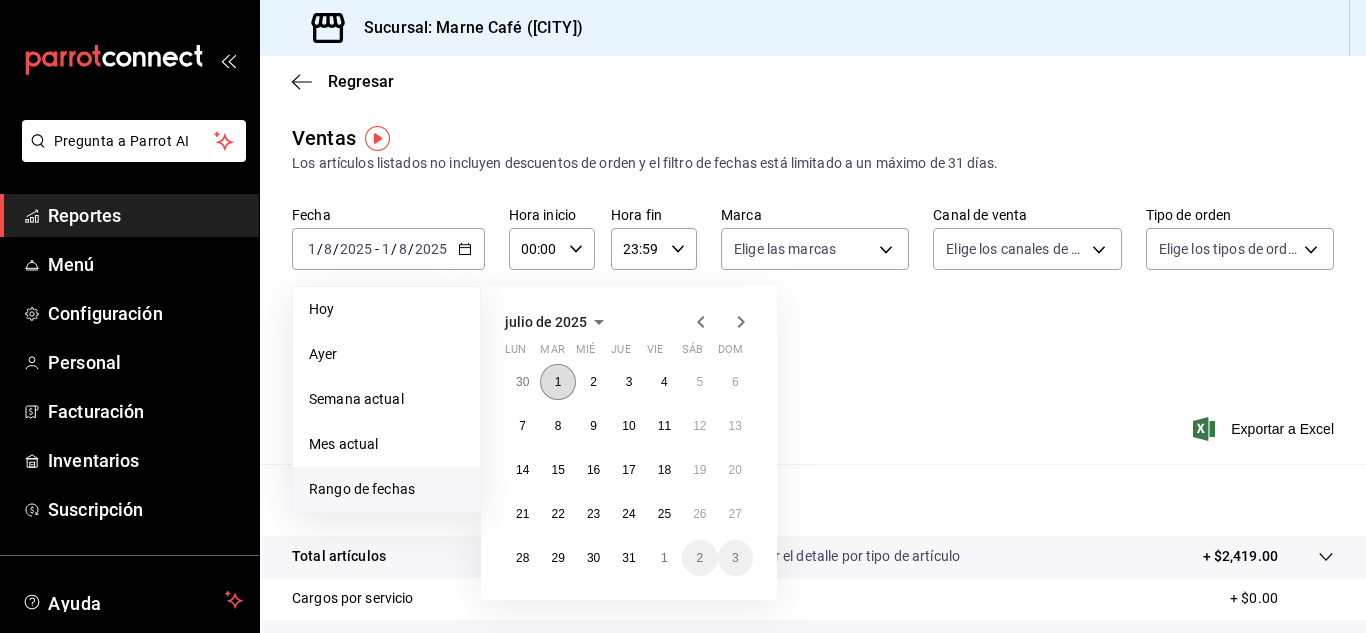 click on "1" at bounding box center (558, 382) 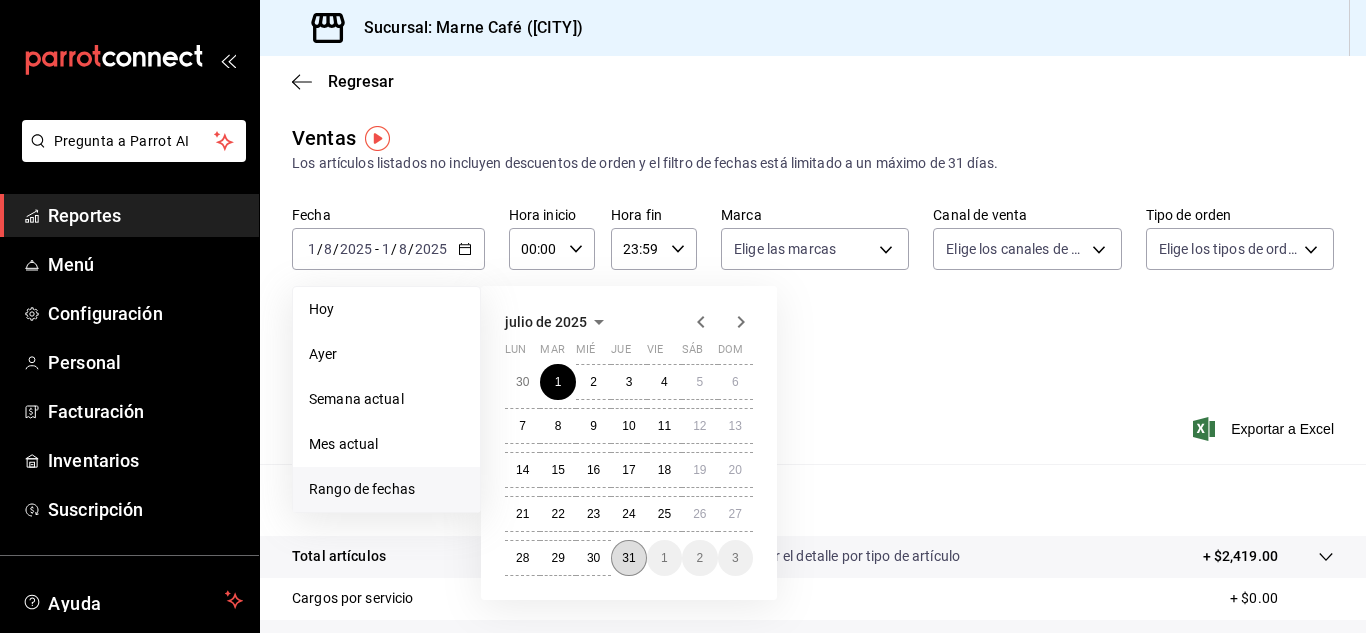click on "31" at bounding box center [628, 558] 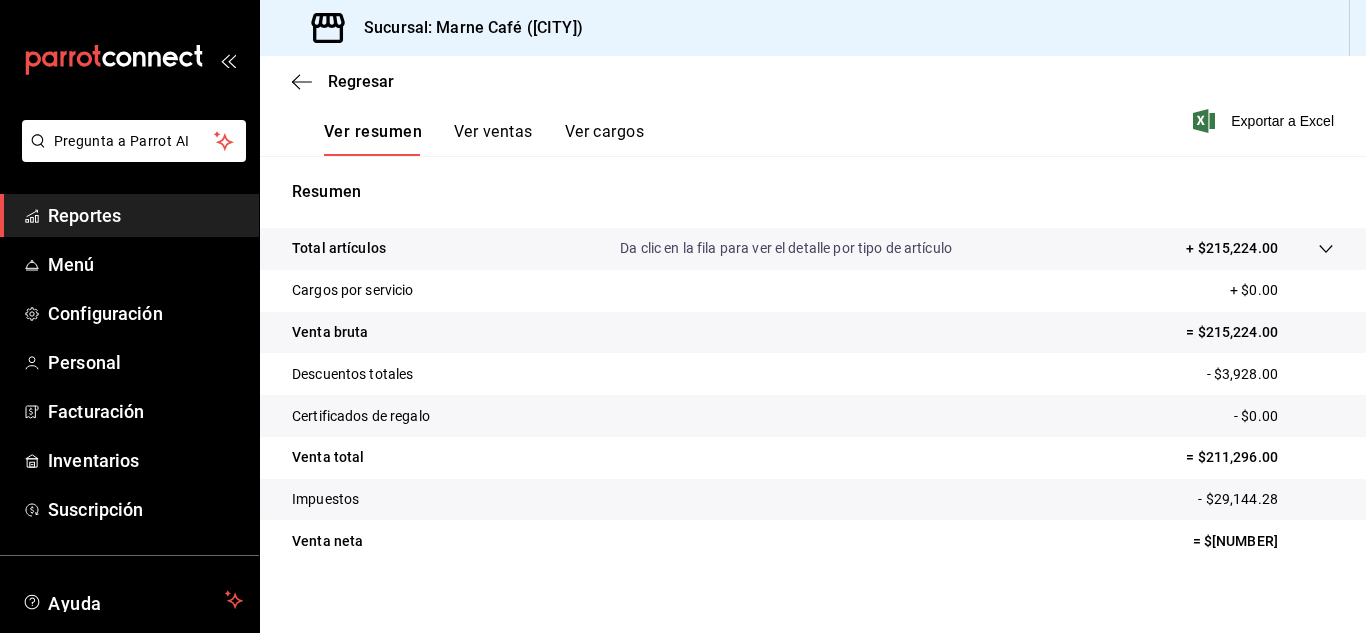 scroll, scrollTop: 325, scrollLeft: 0, axis: vertical 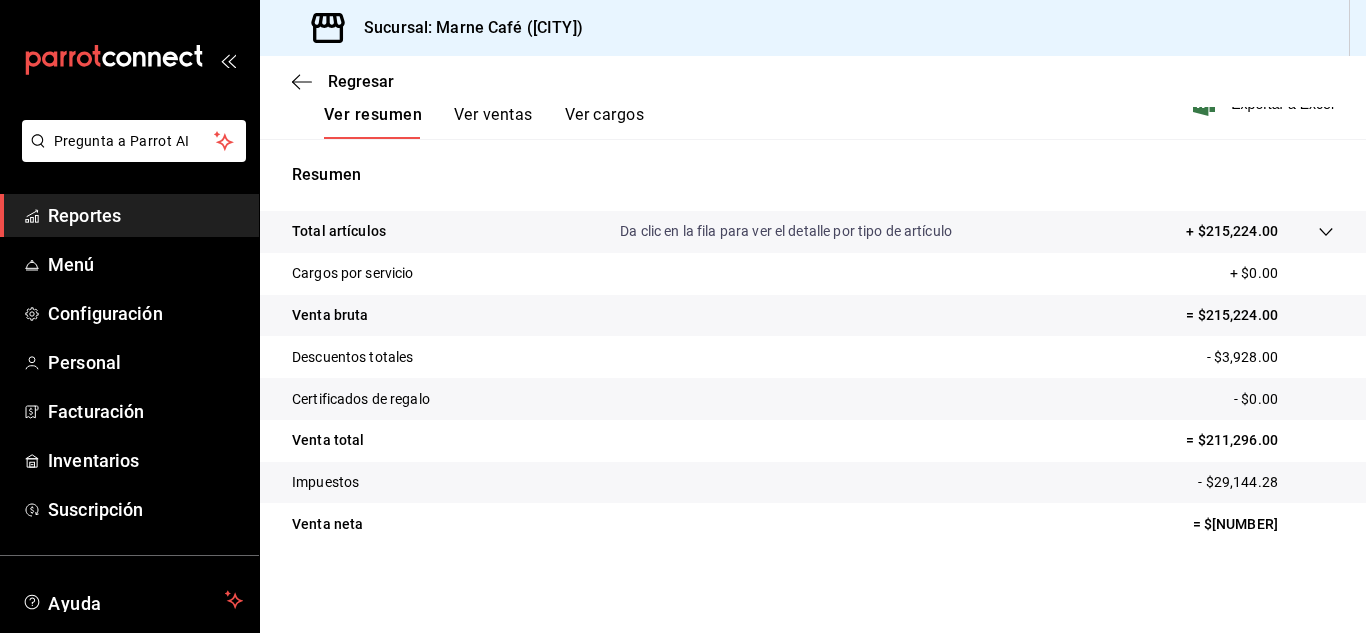 click on "Ver ventas" at bounding box center [493, 122] 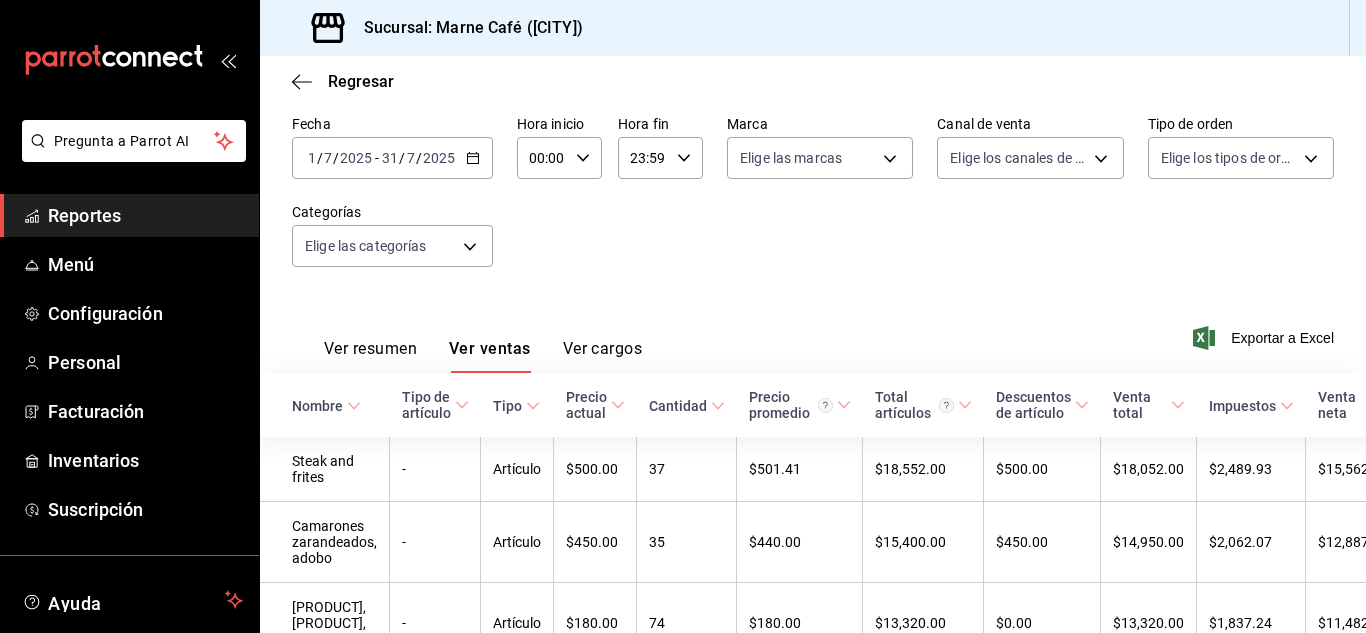 scroll, scrollTop: 0, scrollLeft: 0, axis: both 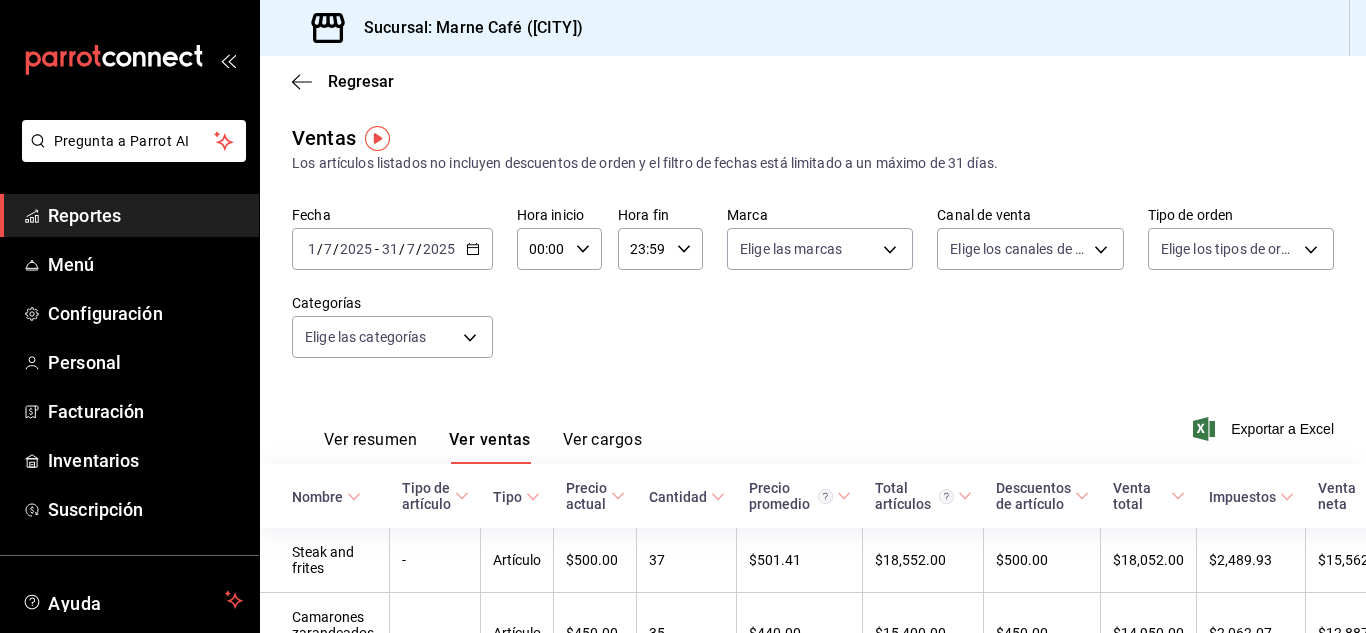 click on "Ver resumen" at bounding box center (370, 447) 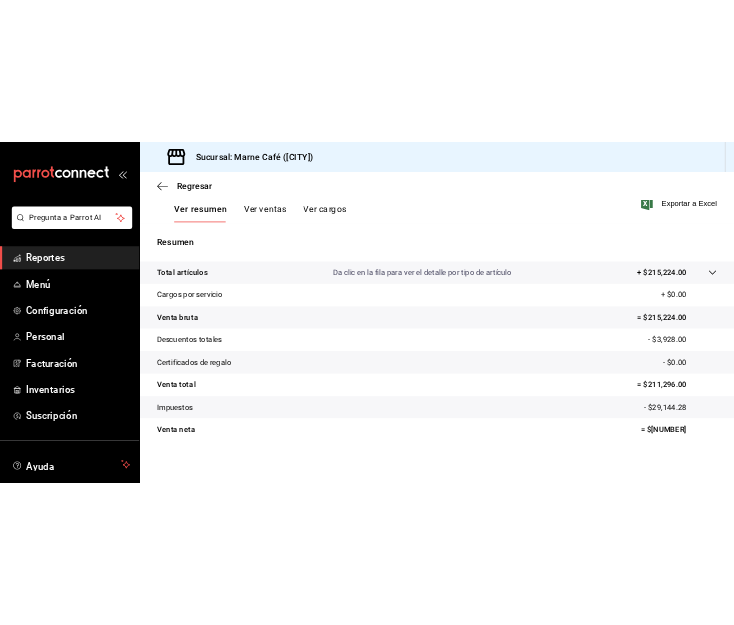 scroll, scrollTop: 315, scrollLeft: 0, axis: vertical 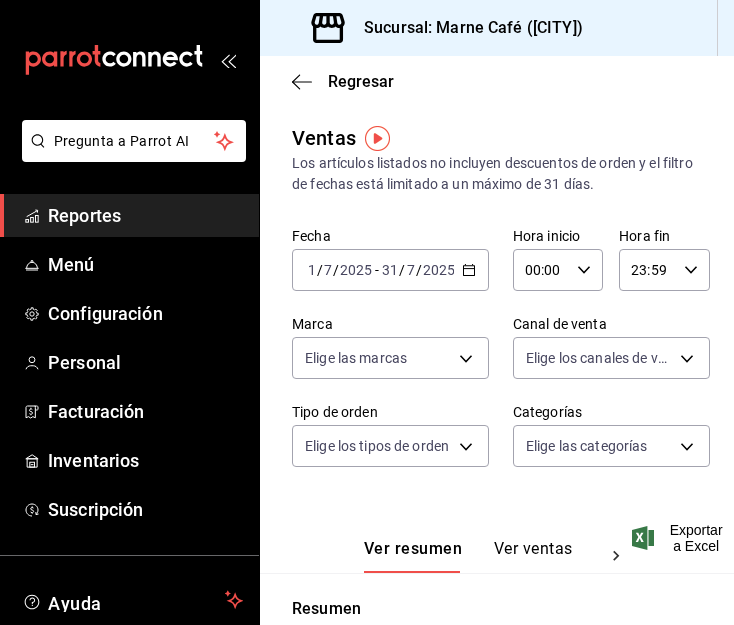 click on "Regresar" at bounding box center [497, 81] 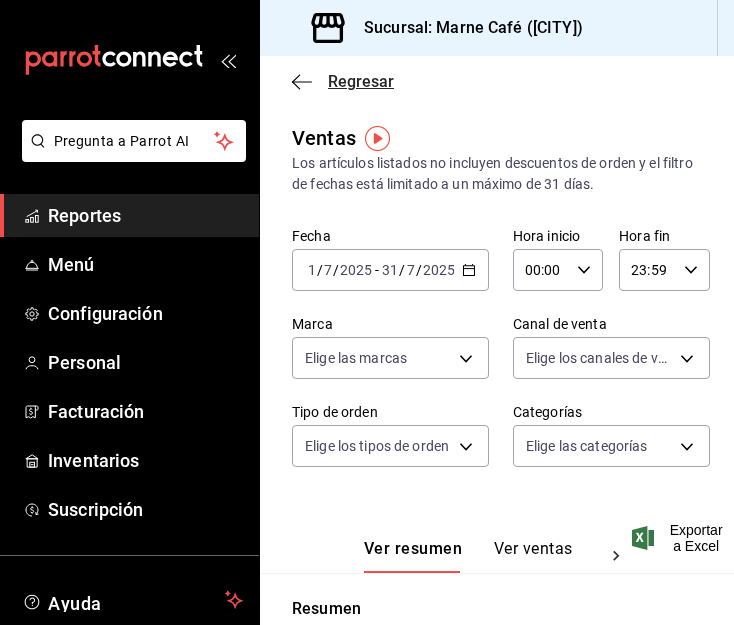 click 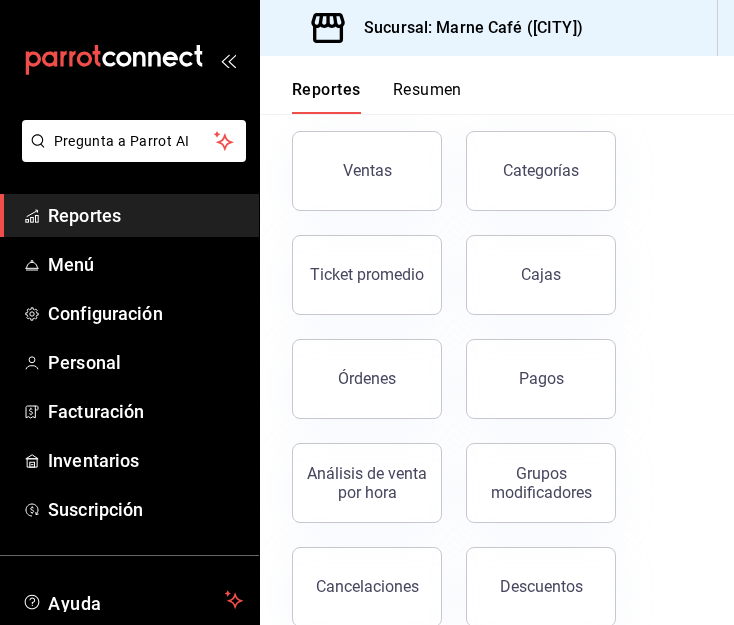 scroll, scrollTop: 97, scrollLeft: 0, axis: vertical 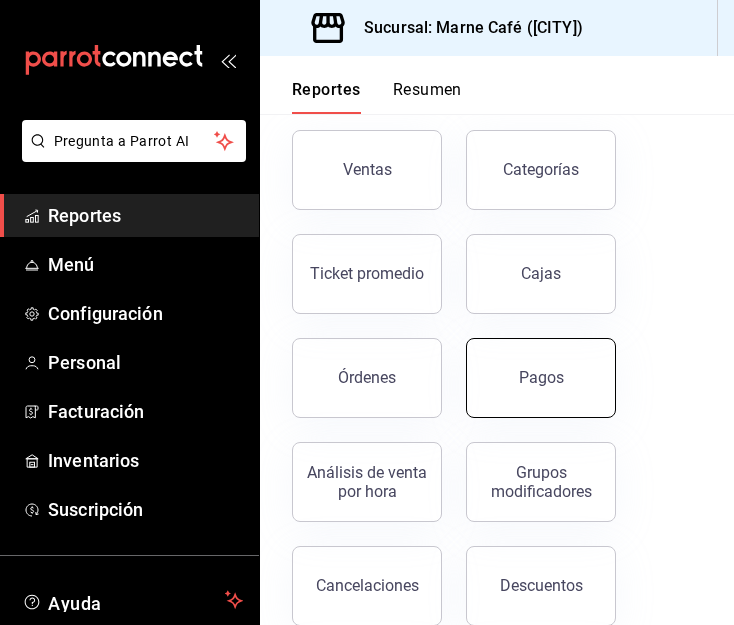 click on "Pagos" at bounding box center [541, 378] 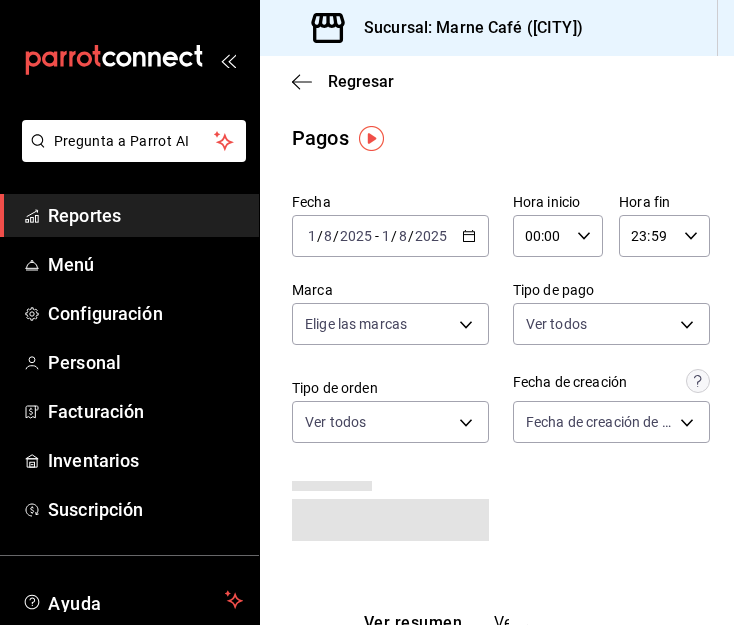 click 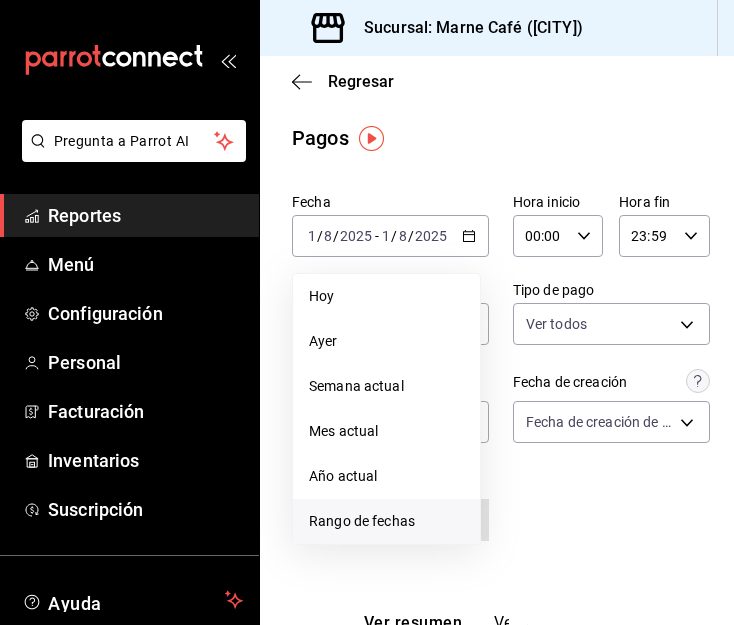click on "Rango de fechas" at bounding box center (386, 521) 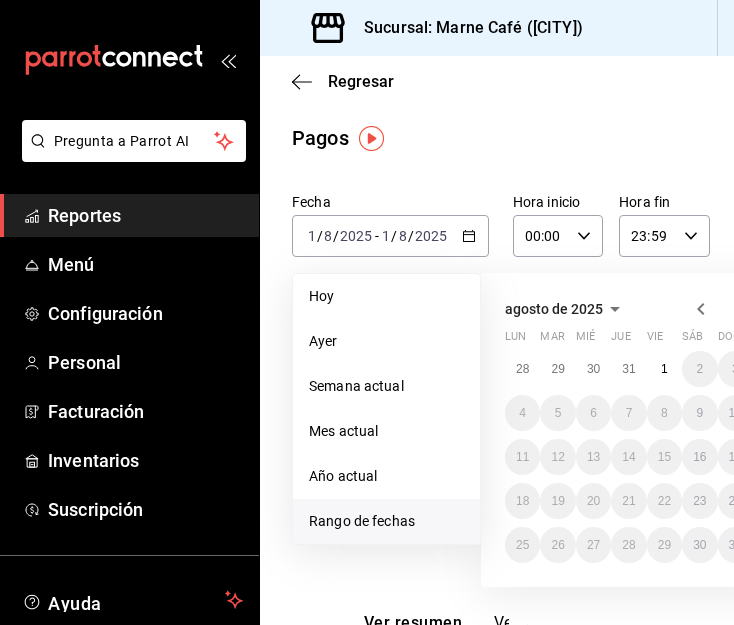 click on "Reportes" at bounding box center (145, 215) 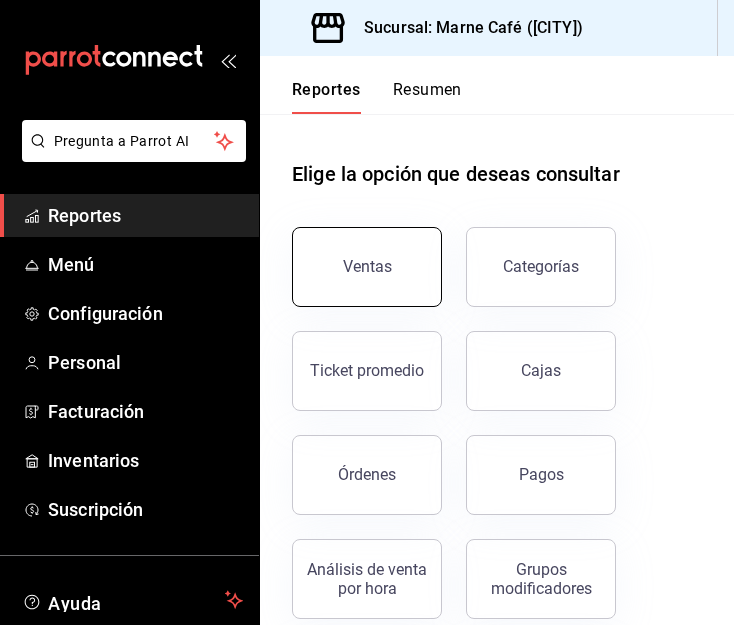 click on "Ventas" at bounding box center (367, 267) 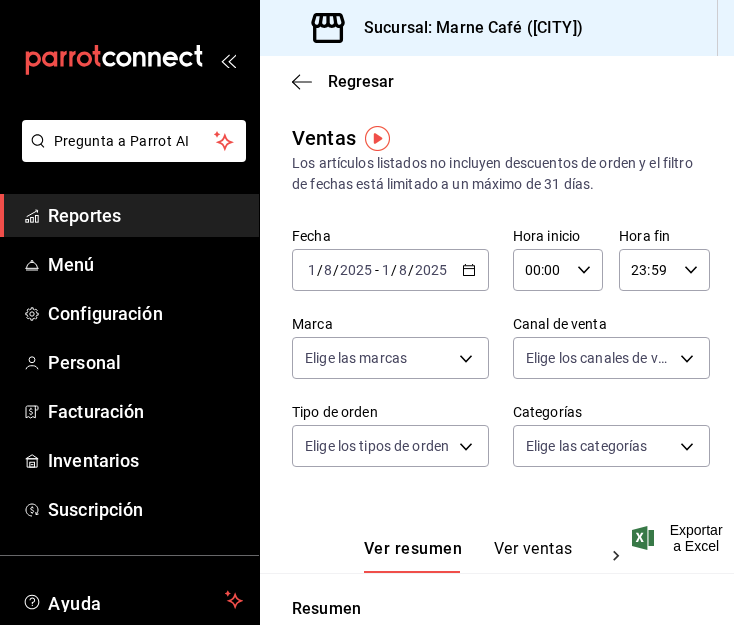 click on "2025-08-01 1 / 8 / 2025 - 2025-08-01 1 / 8 / 2025" at bounding box center [390, 270] 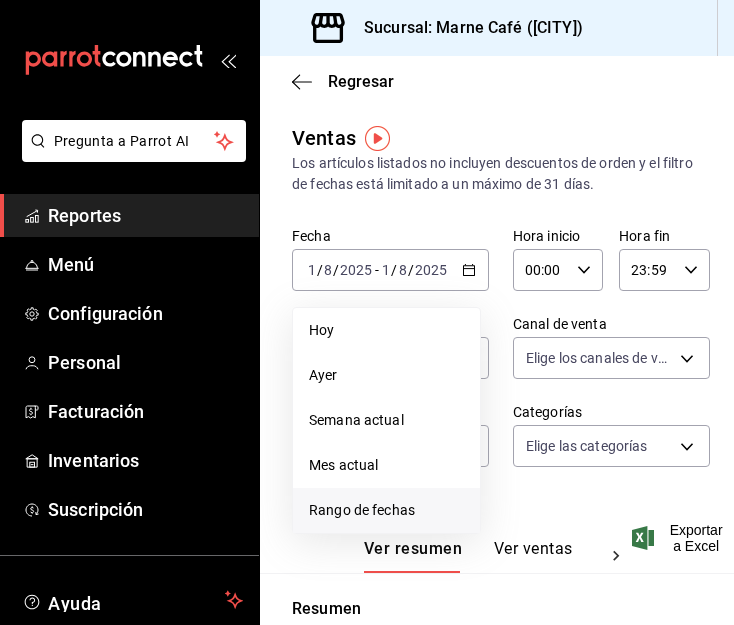click on "Rango de fechas" at bounding box center [386, 510] 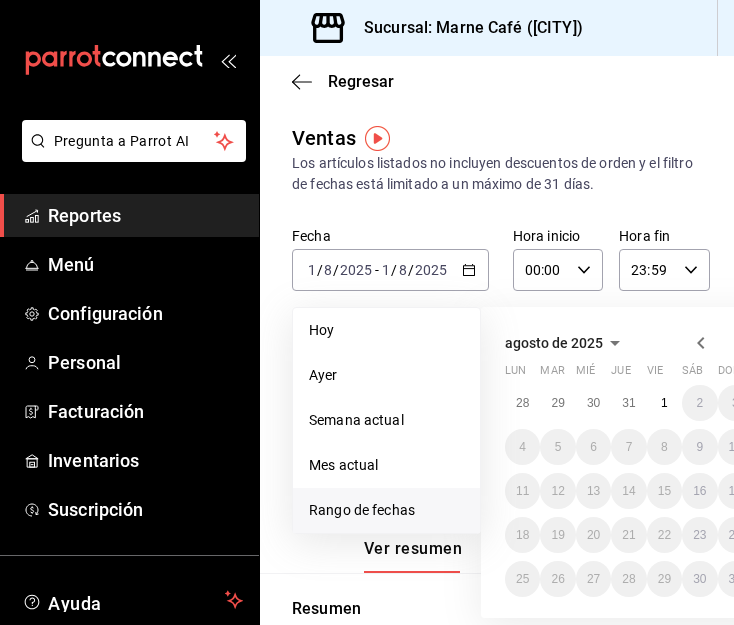 click 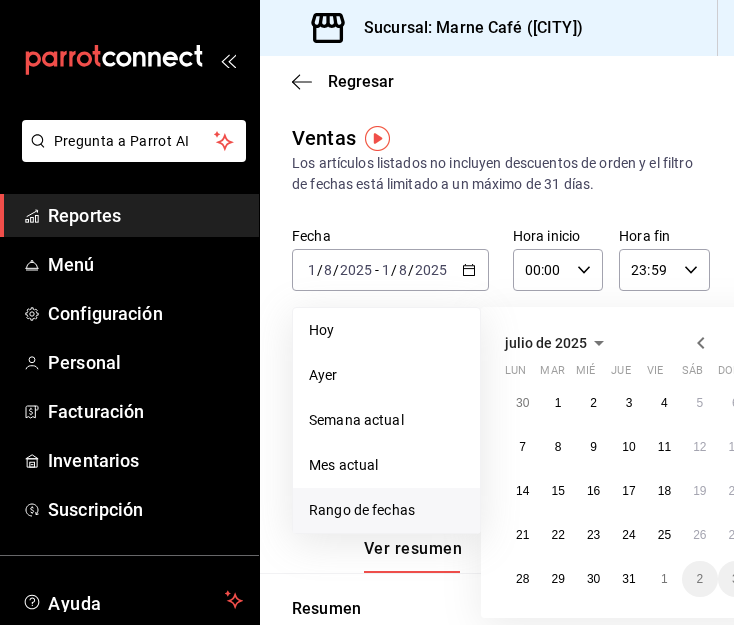 click 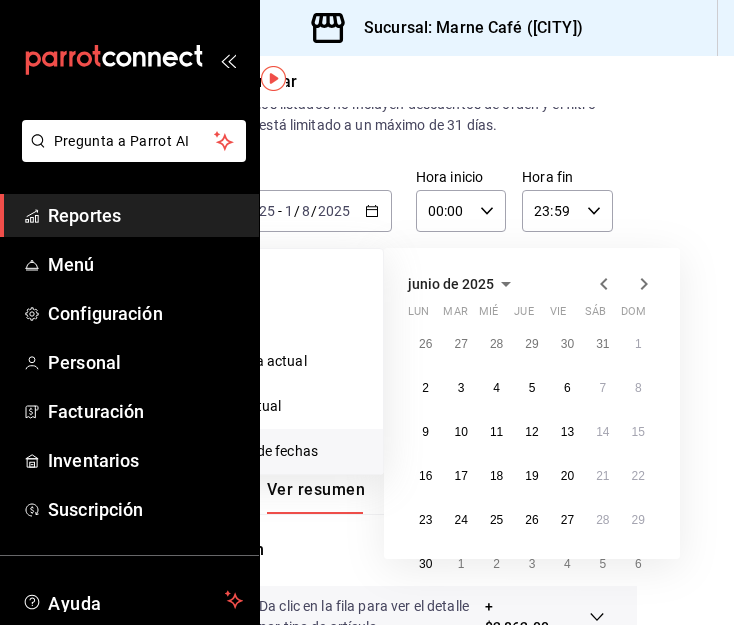 scroll, scrollTop: 60, scrollLeft: 104, axis: both 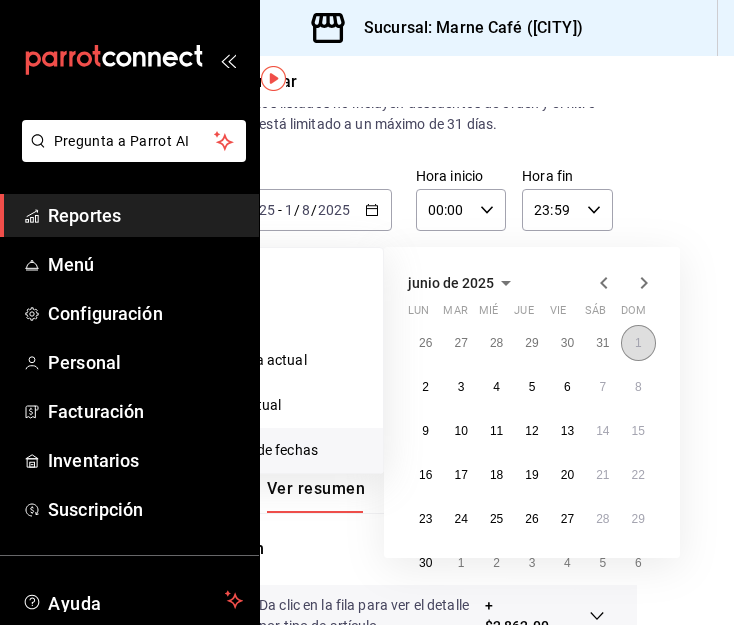 click on "1" at bounding box center [638, 343] 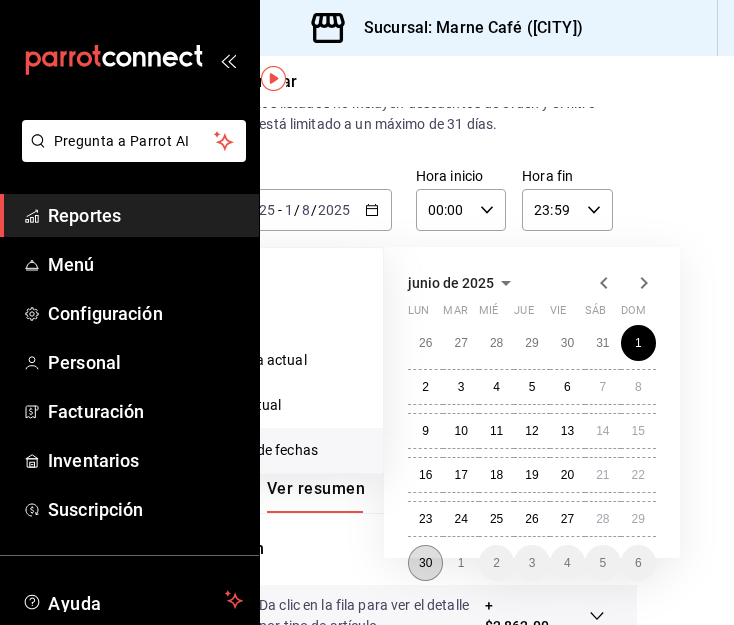 click on "30" at bounding box center (425, 563) 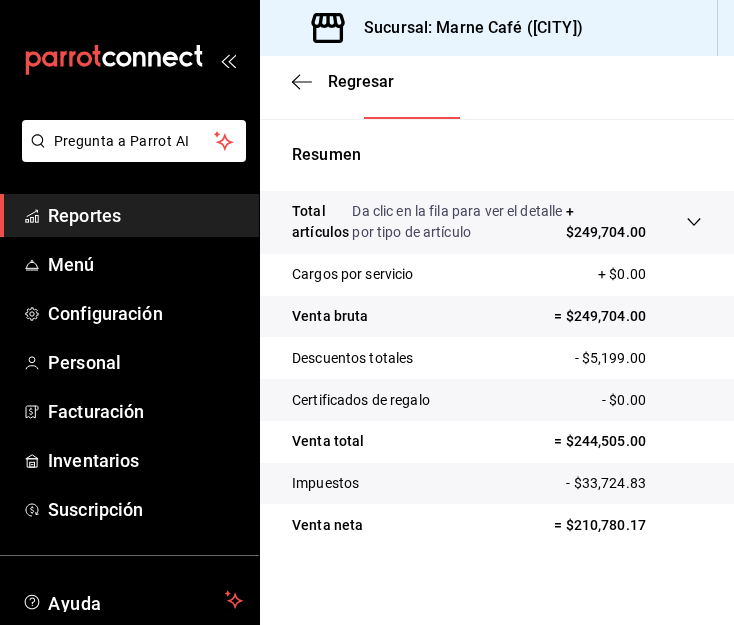 scroll, scrollTop: 463, scrollLeft: 3, axis: both 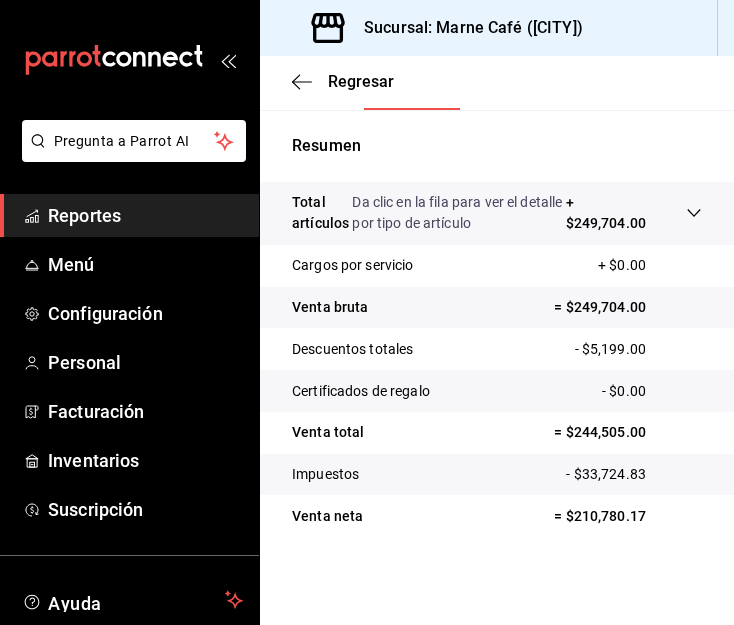 click on "Reportes" at bounding box center [145, 215] 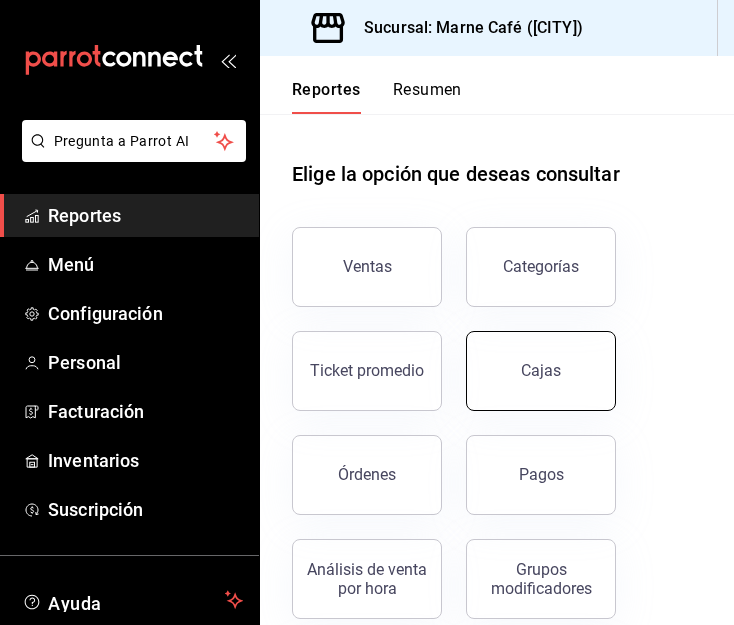 scroll, scrollTop: 97, scrollLeft: 0, axis: vertical 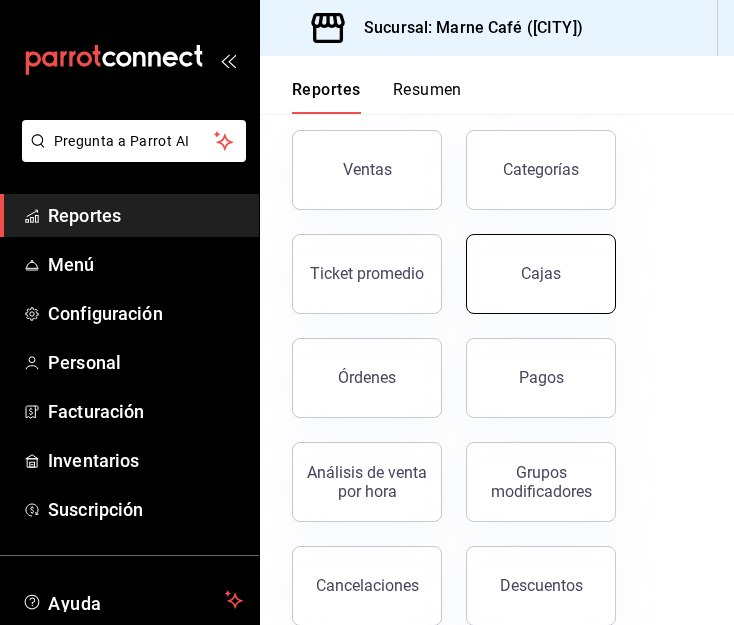 click on "Pagos" at bounding box center (541, 377) 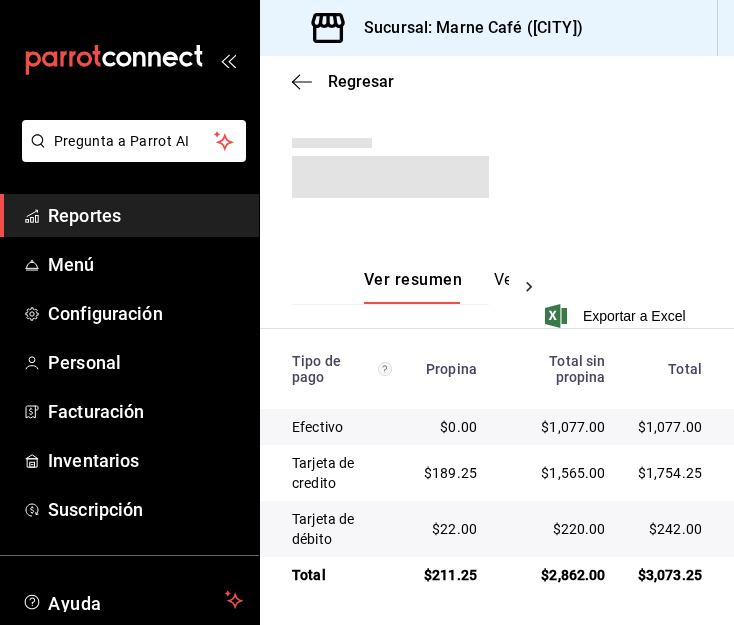 scroll, scrollTop: 0, scrollLeft: 0, axis: both 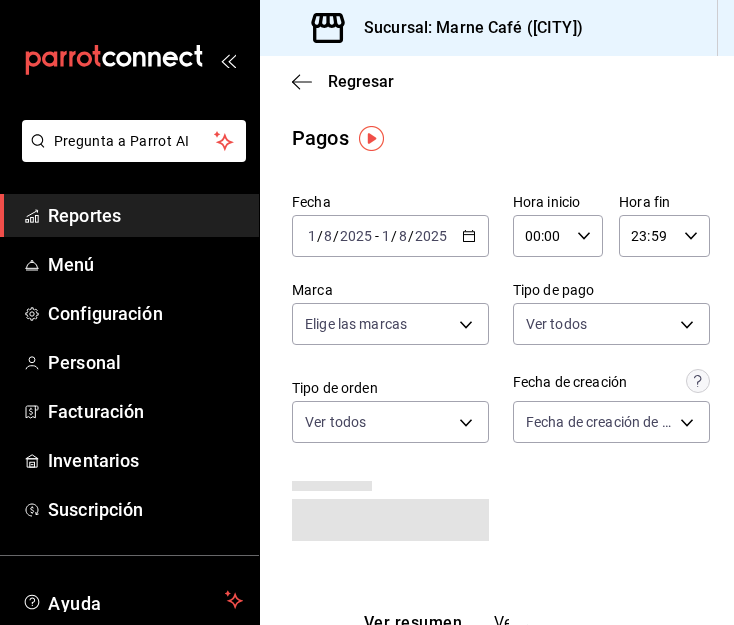 click 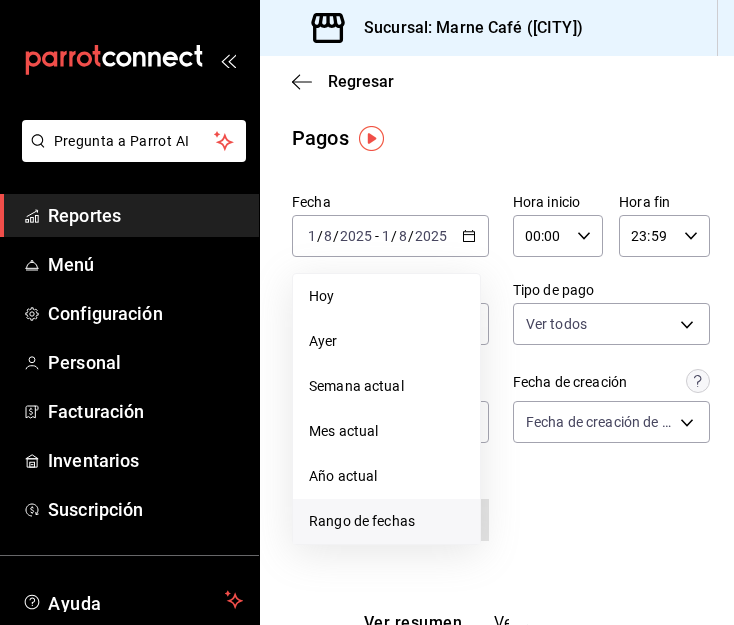 click on "Rango de fechas" at bounding box center [386, 521] 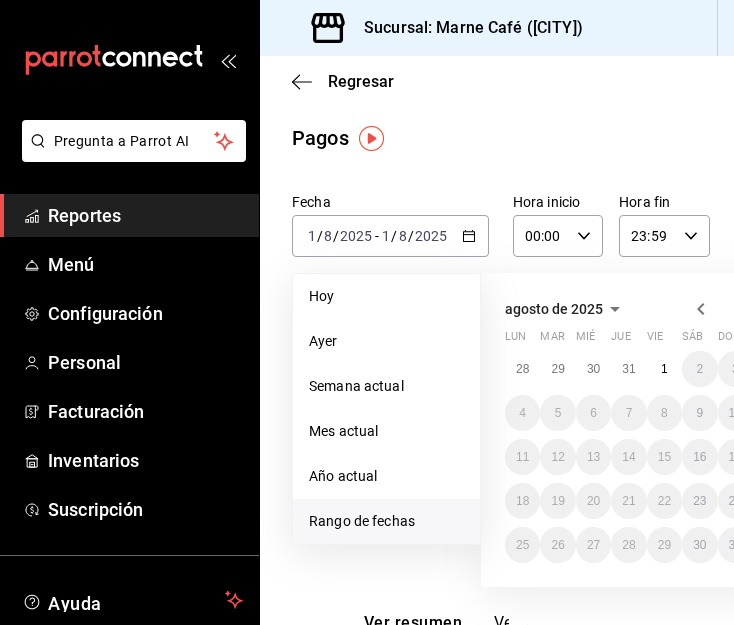 click 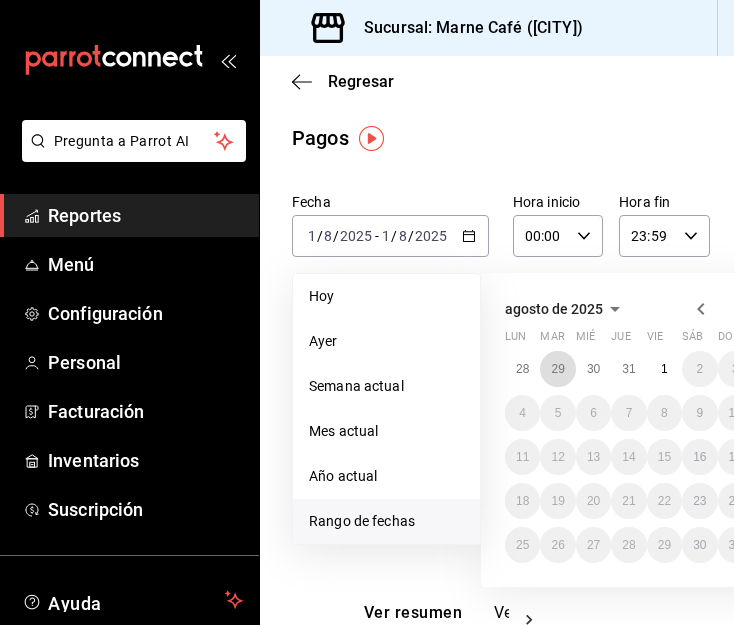 click on "29" at bounding box center [557, 369] 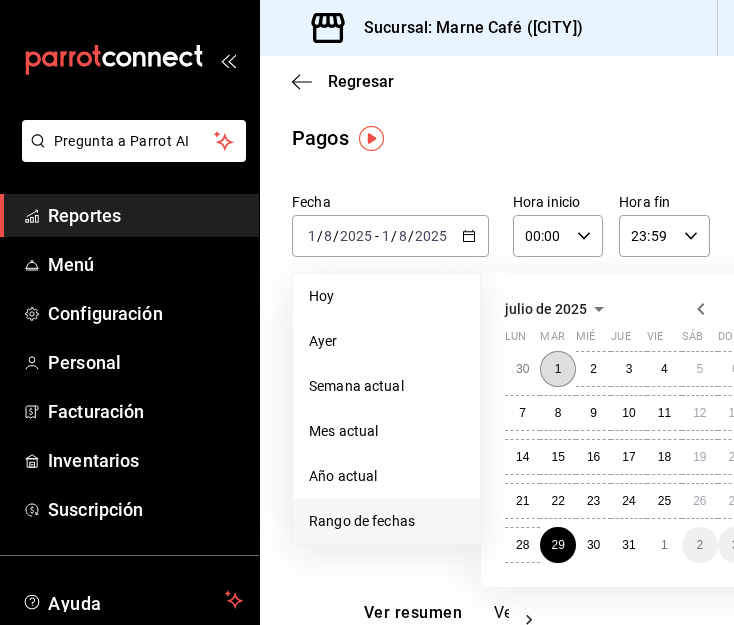 click on "1" at bounding box center (558, 369) 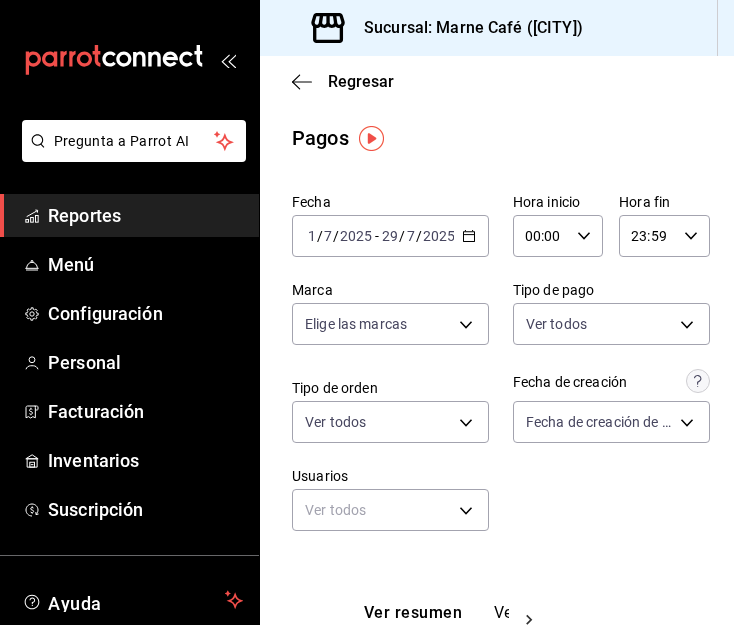 click on "2025-07-01 1 / 7 / 2025 - 2025-07-29 29 / 7 / 2025" at bounding box center (390, 236) 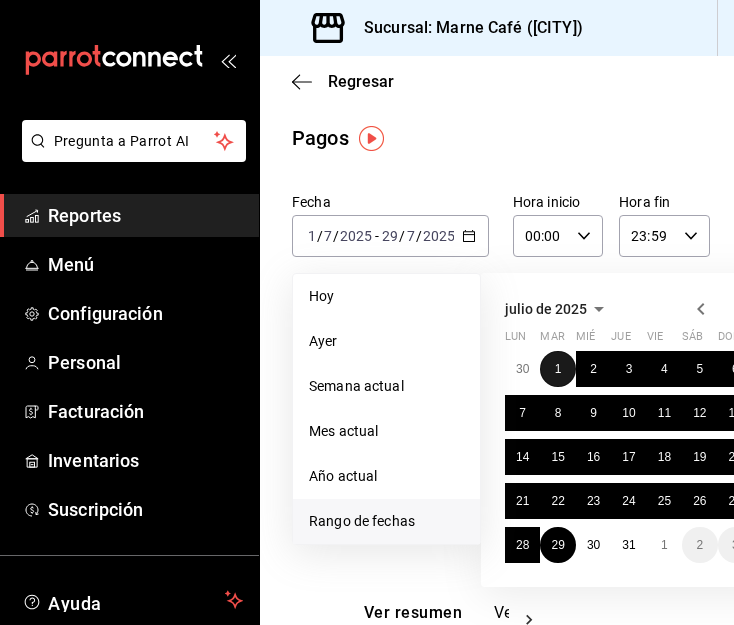 click on "1" at bounding box center (557, 369) 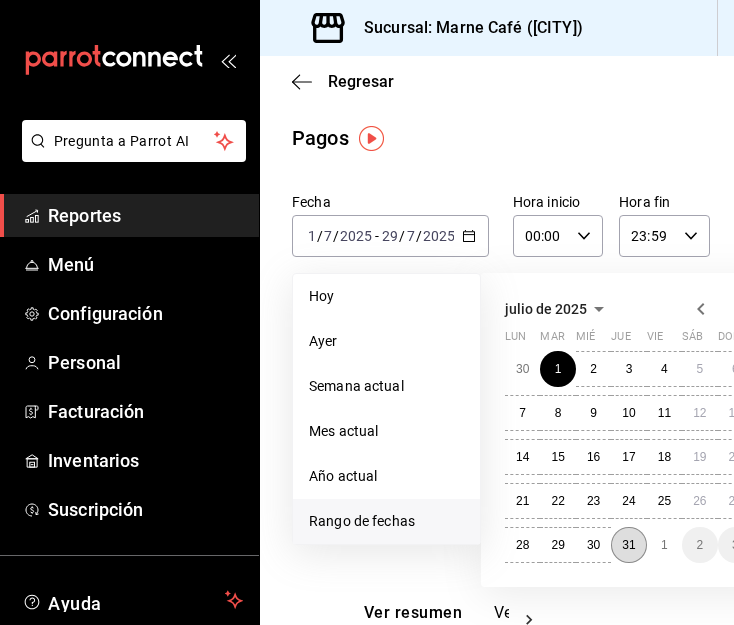 click on "31" at bounding box center (628, 545) 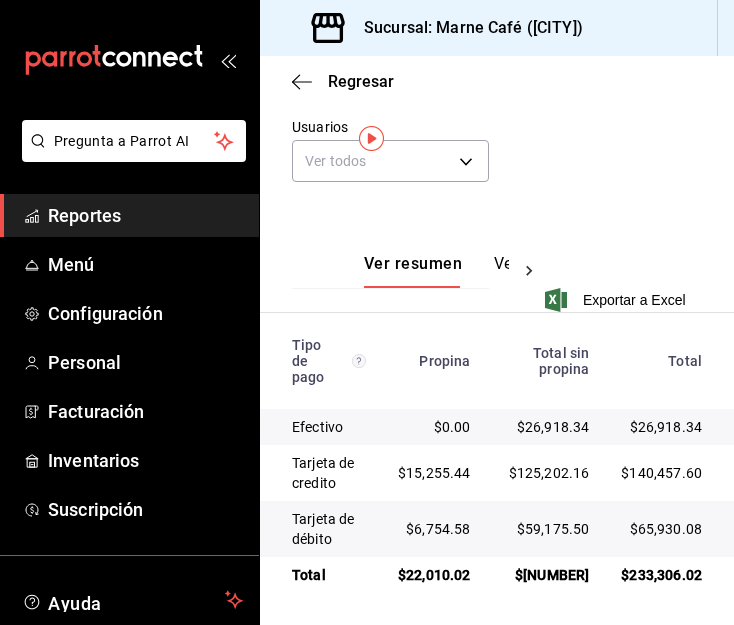 scroll, scrollTop: 0, scrollLeft: 0, axis: both 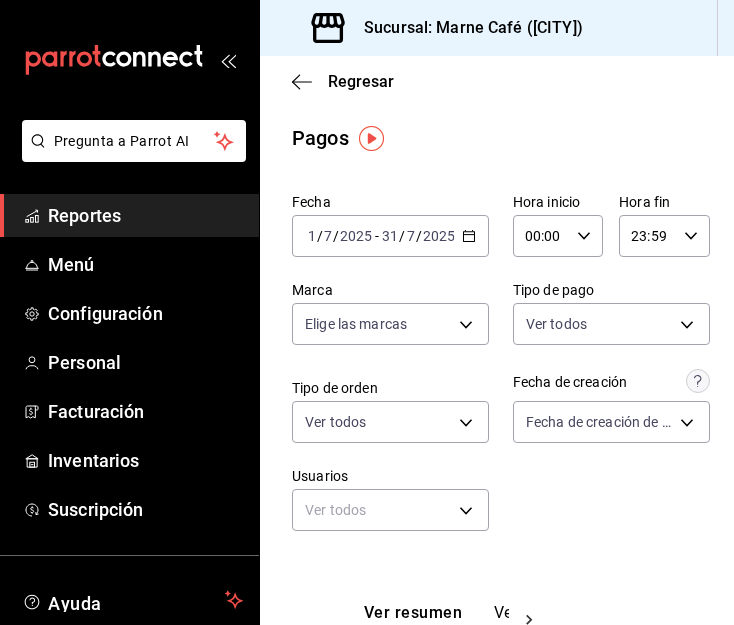 click 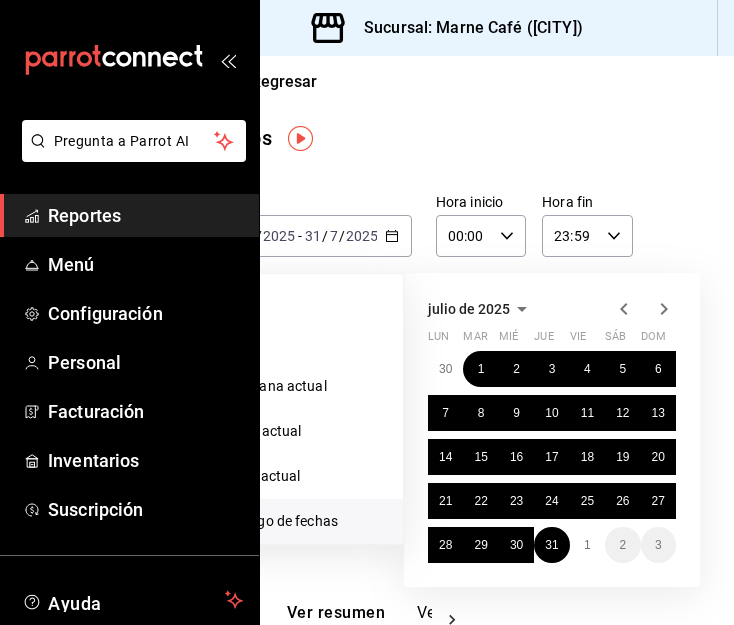 scroll, scrollTop: 0, scrollLeft: 81, axis: horizontal 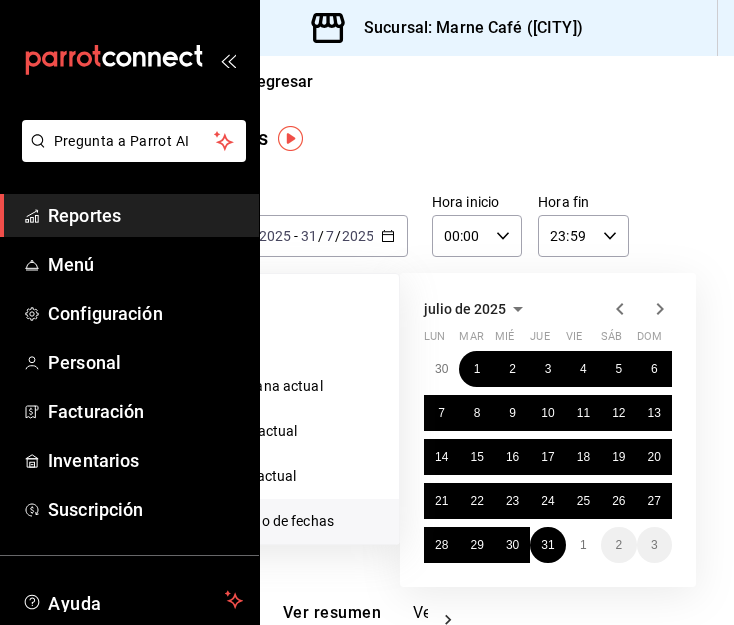 click 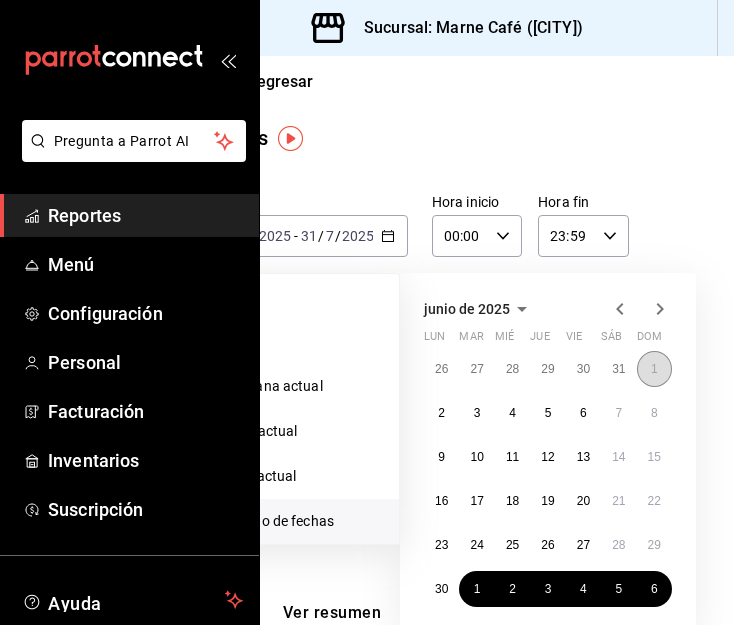 click on "1" at bounding box center (654, 369) 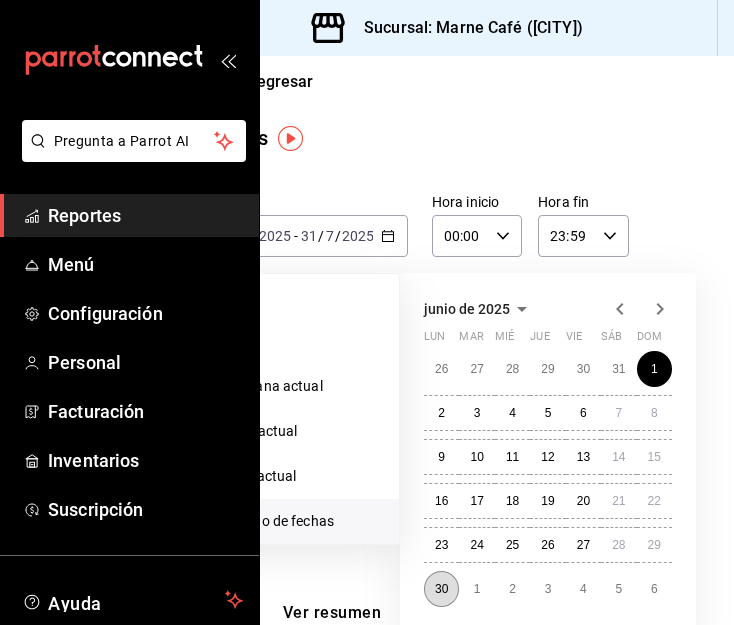 click on "30" at bounding box center [441, 589] 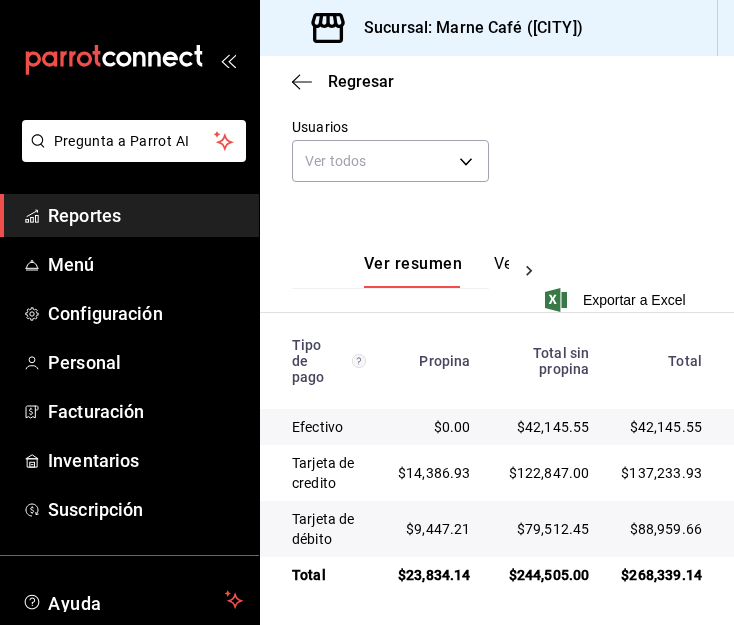scroll, scrollTop: 352, scrollLeft: 0, axis: vertical 